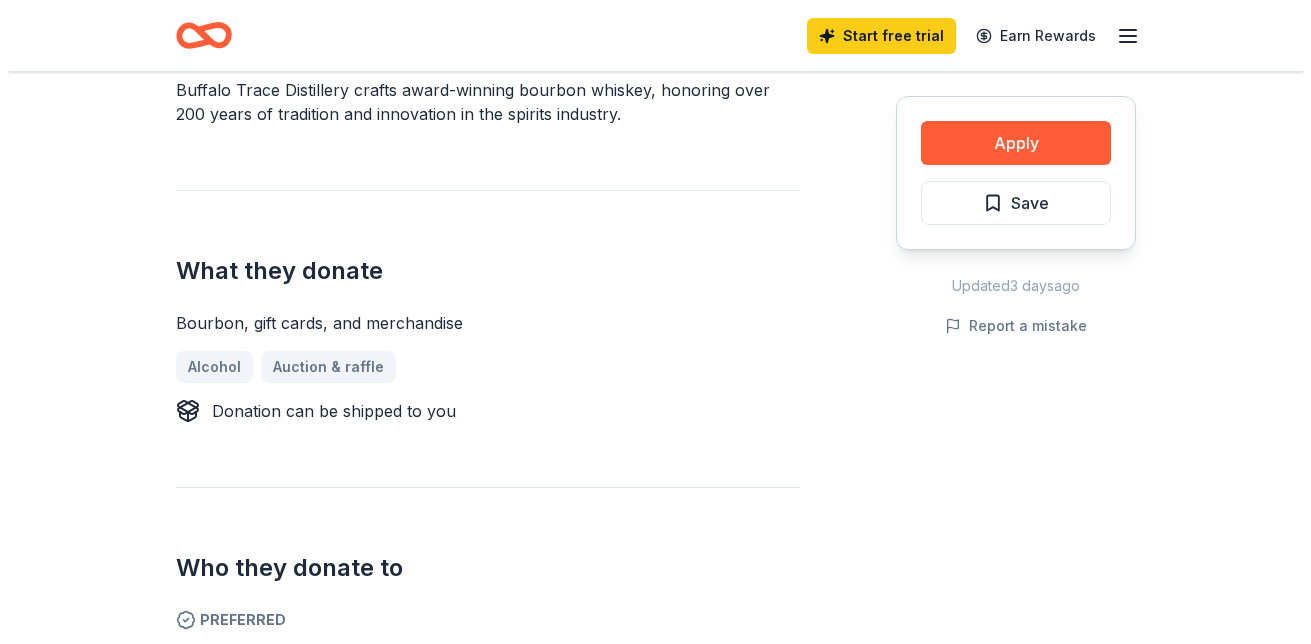 scroll, scrollTop: 500, scrollLeft: 0, axis: vertical 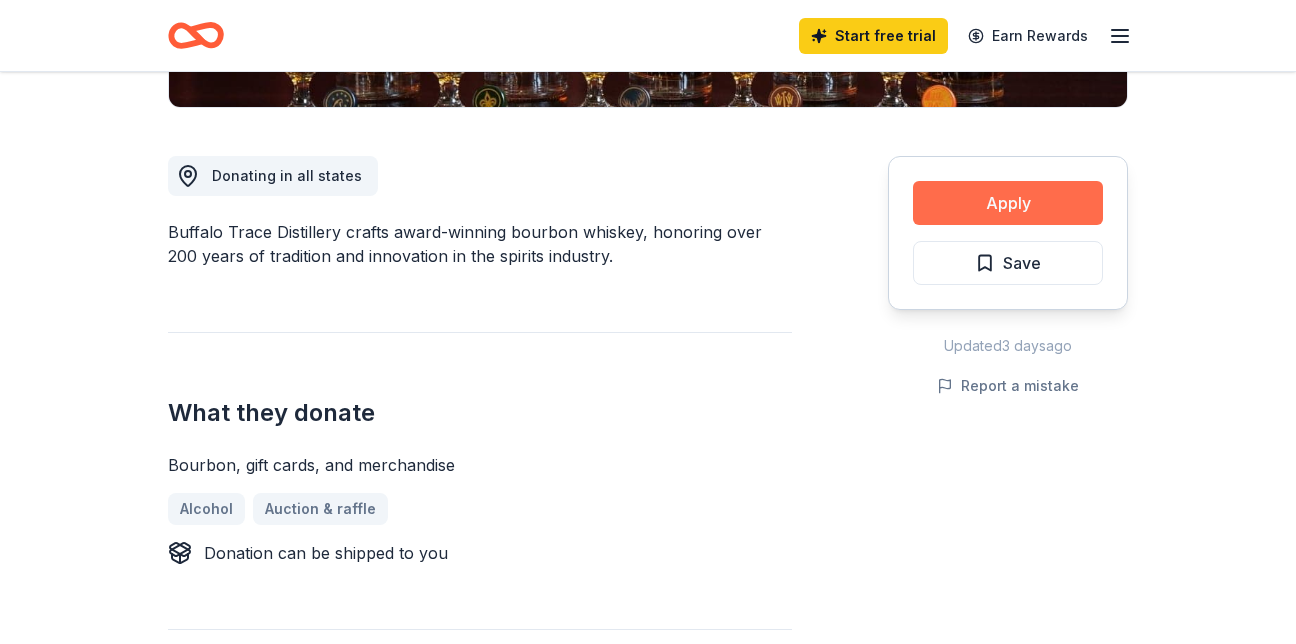 click on "Apply" at bounding box center (1008, 203) 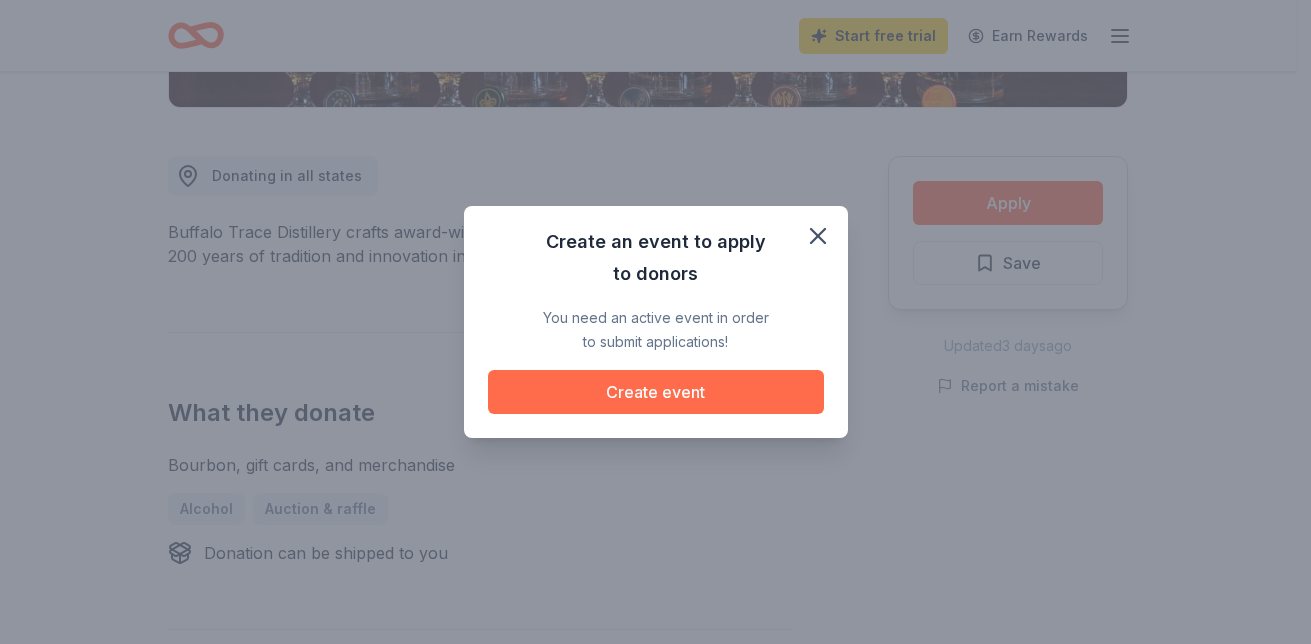 click on "Create event" at bounding box center (656, 392) 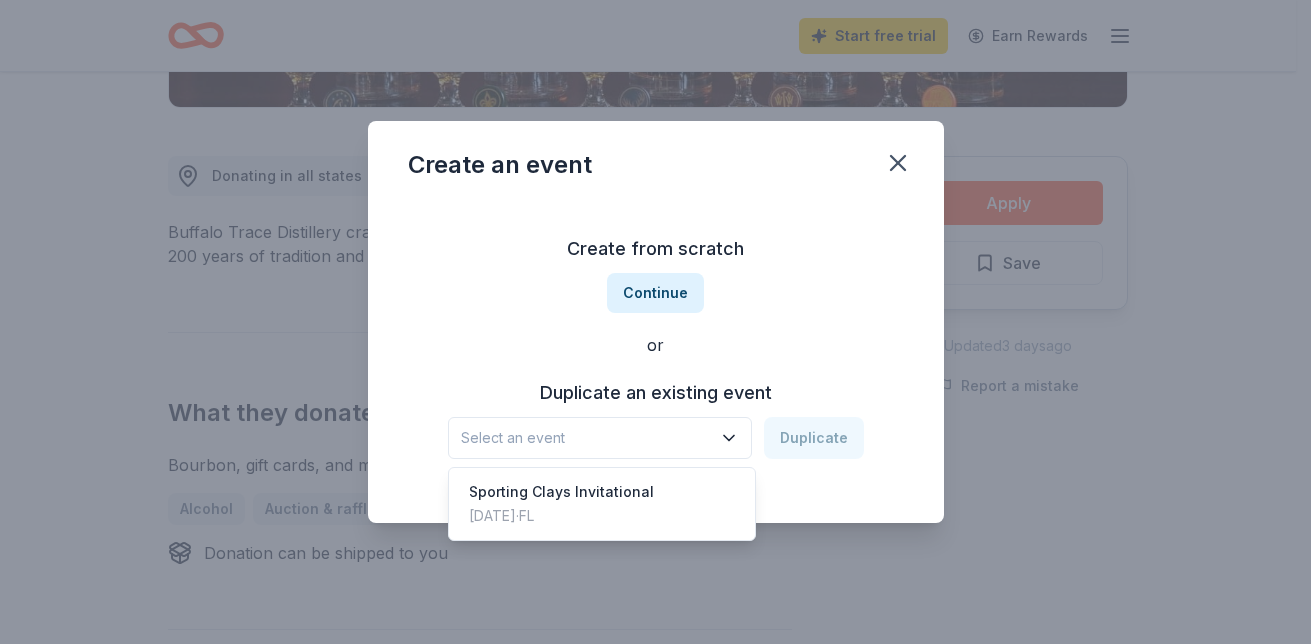 click 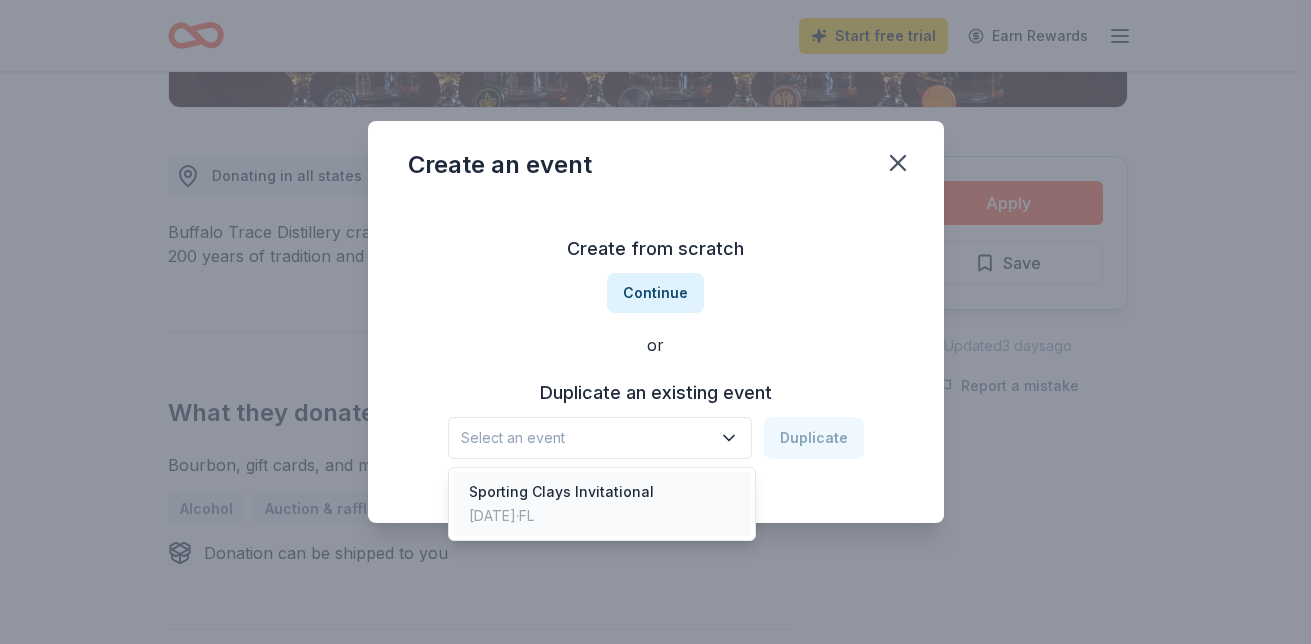 click on "Sporting Clays Invitational  Nov 08, 2024  ·  [STATE]" at bounding box center [602, 504] 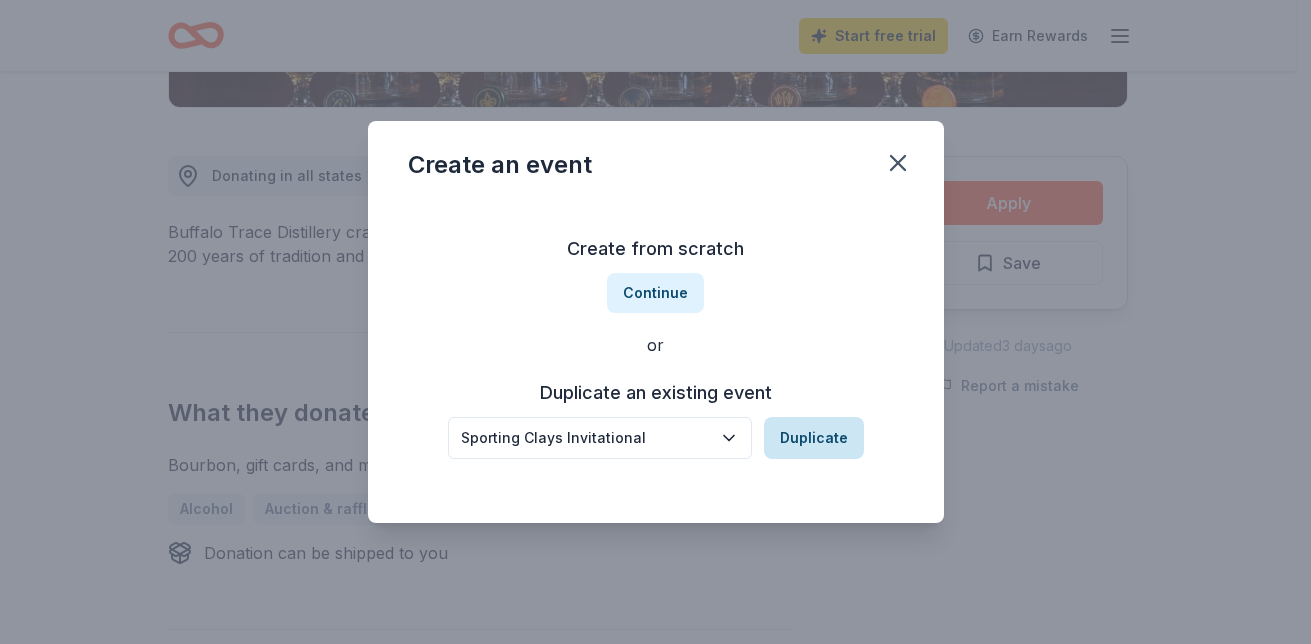click on "Duplicate" at bounding box center (814, 438) 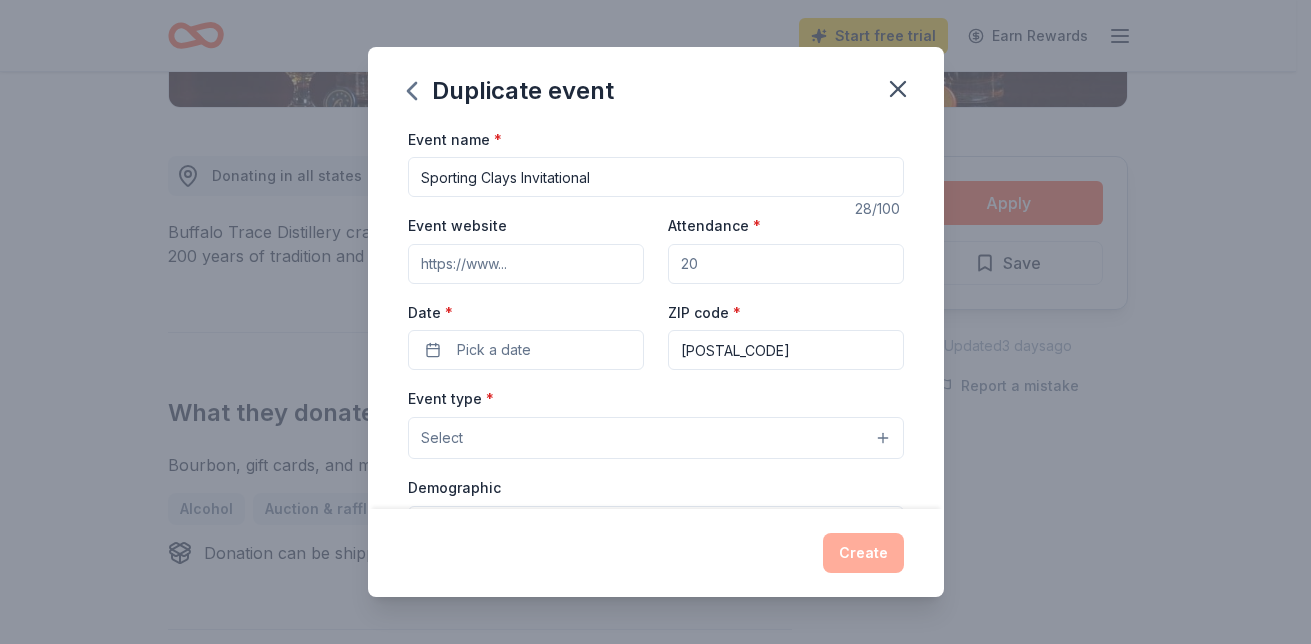 click on "Attendance *" at bounding box center (786, 264) 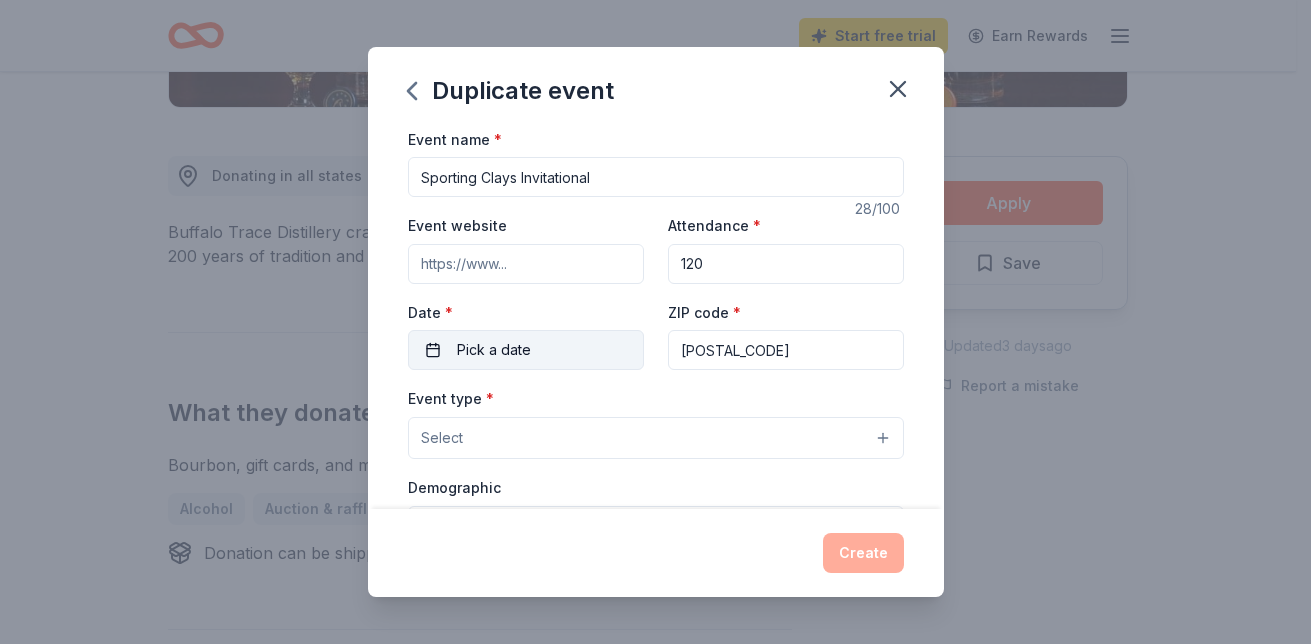 type on "120" 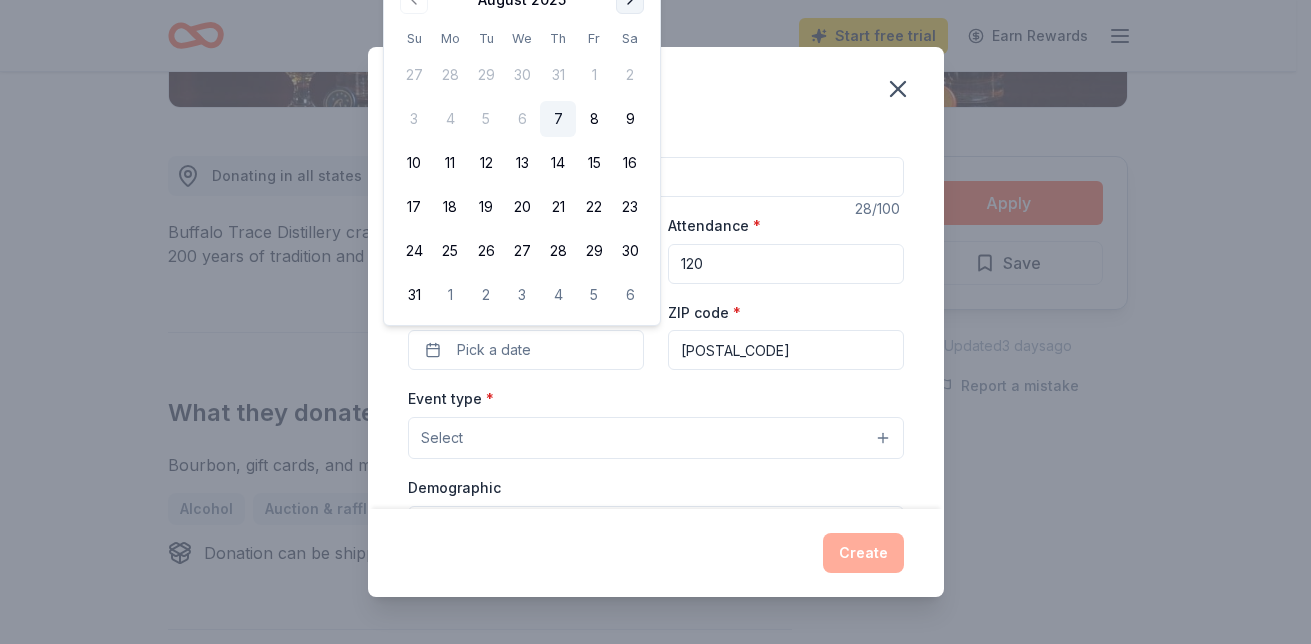 click at bounding box center (630, 0) 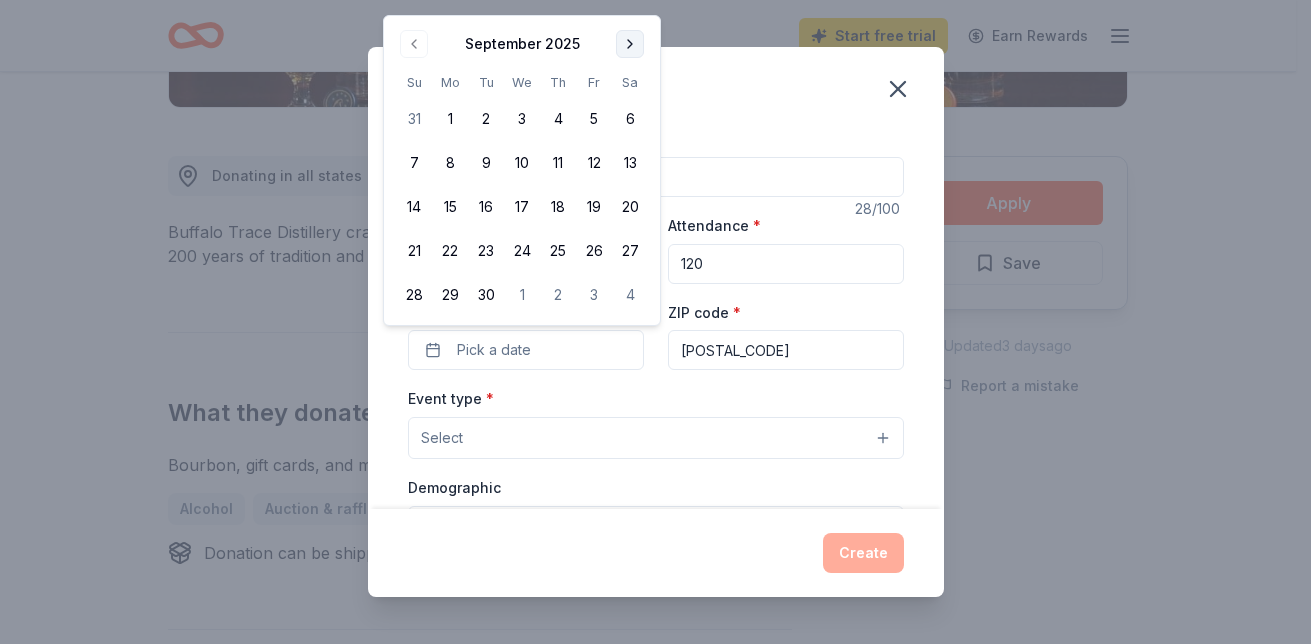 click on "Duplicate event Event name * Sporting Clays Invitational 28 /100 Event website Attendance * 120 Date * Pick a date ZIP code * 33330 Event type * Select Demographic Select We use this information to help brands find events with their target demographic to sponsor their products. Mailing address Apt/unit Description What are you looking for? * Auction & raffle Meals Snacks Desserts Alcohol Beverages Send me reminders Email me reminders of donor application deadlines Recurring event Copy donors Saved Applied Approved Received Declined Not interested All copied donors will be given "saved" status in your new event. Companies that are no longer donating will not be copied. Create" at bounding box center (655, 322) 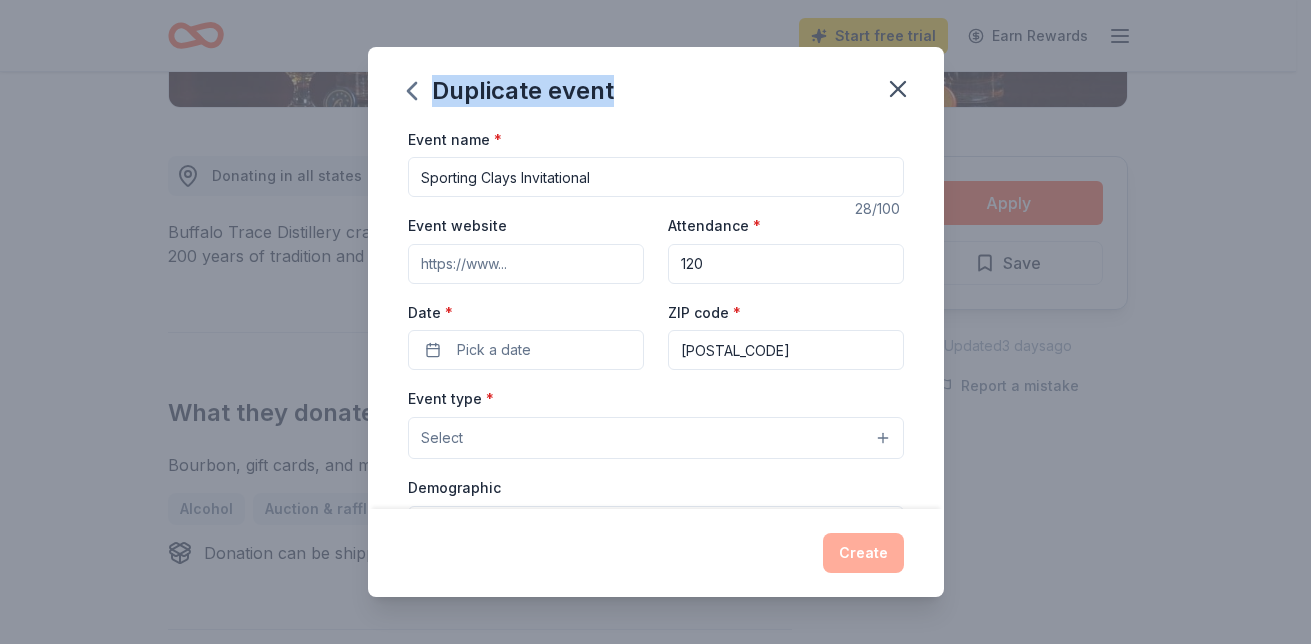 click on "Duplicate event Event name * Sporting Clays Invitational 28 /100 Event website Attendance * 120 Date * Pick a date ZIP code * 33330 Event type * Select Demographic Select We use this information to help brands find events with their target demographic to sponsor their products. Mailing address Apt/unit Description What are you looking for? * Auction & raffle Meals Snacks Desserts Alcohol Beverages Send me reminders Email me reminders of donor application deadlines Recurring event Copy donors Saved Applied Approved Received Declined Not interested All copied donors will be given "saved" status in your new event. Companies that are no longer donating will not be copied. Create" at bounding box center [655, 322] 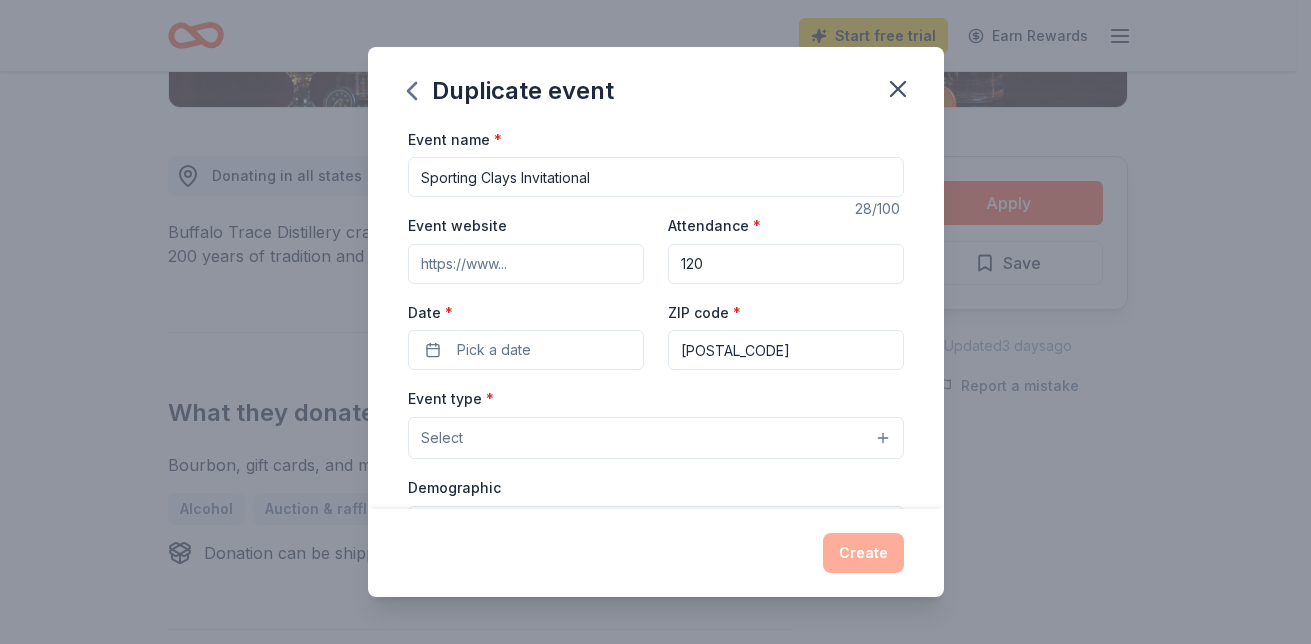 click on "Event name * Sporting Clays Invitational 28 /100 Event website Attendance * 120 Date * Pick a date ZIP code * [POSTAL_CODE] Event type * Select Demographic Select We use this information to help brands find events with their target demographic to sponsor their products. Mailing address Apt/unit Description What are you looking for? * Auction & raffle Meals Snacks Desserts Alcohol Beverages Send me reminders Email me reminders of donor application deadlines Recurring event" at bounding box center (656, 589) 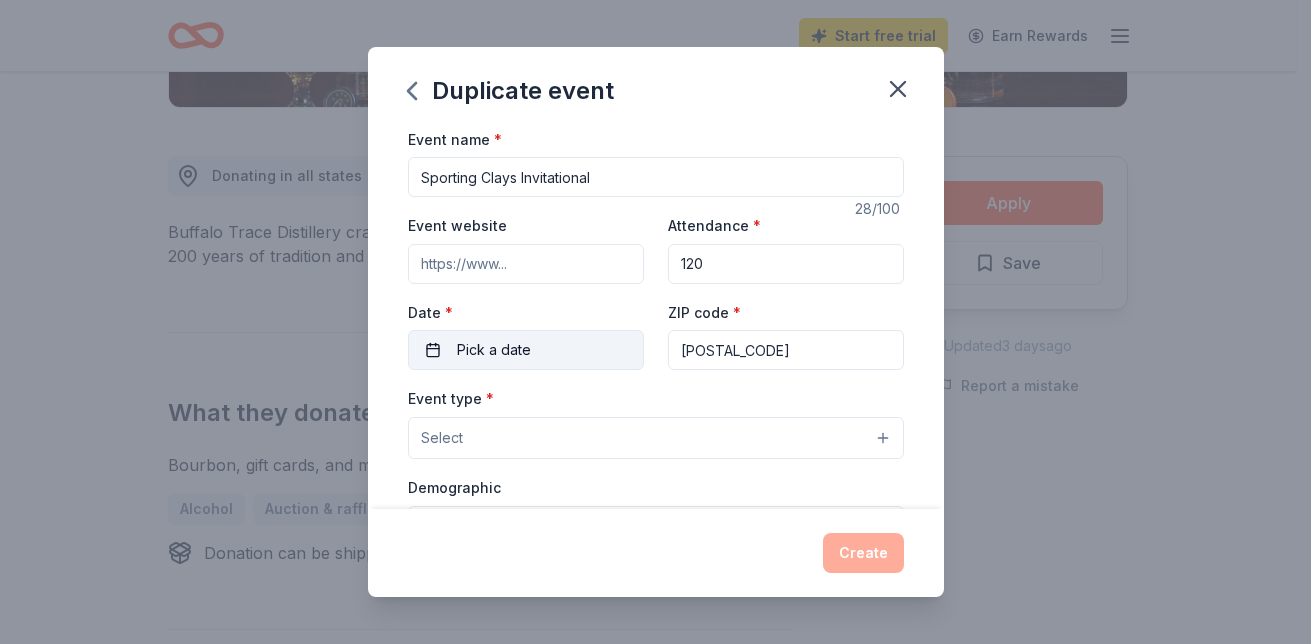 click on "Pick a date" at bounding box center [526, 350] 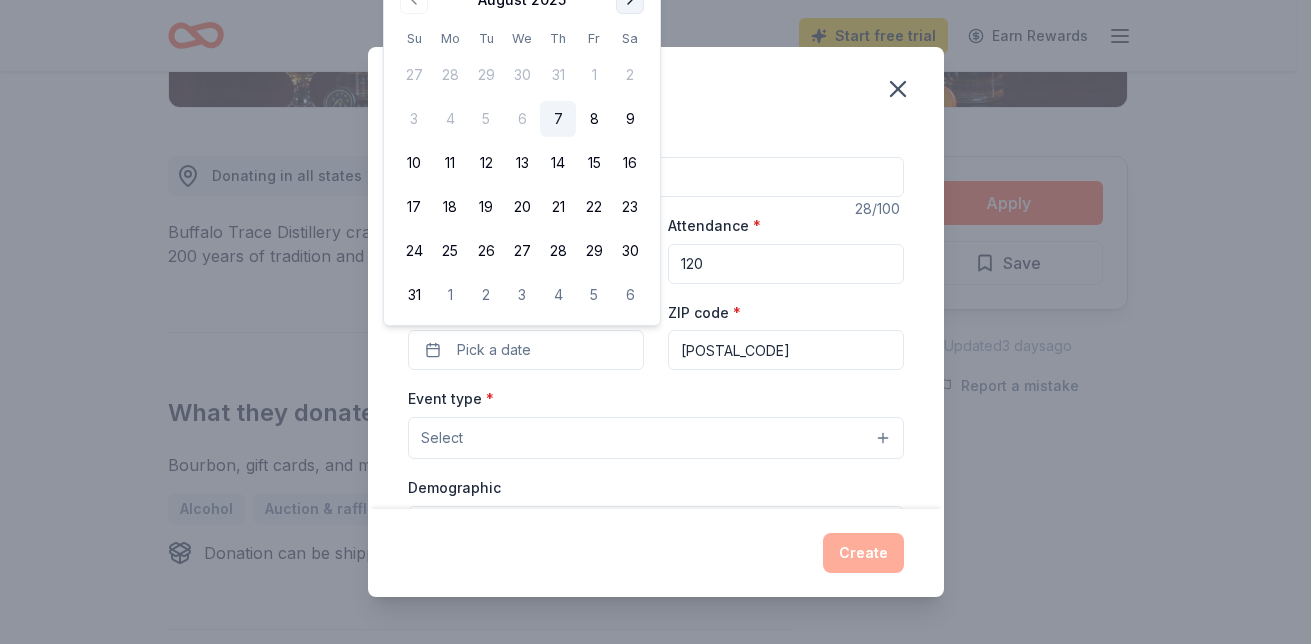 click at bounding box center [630, 0] 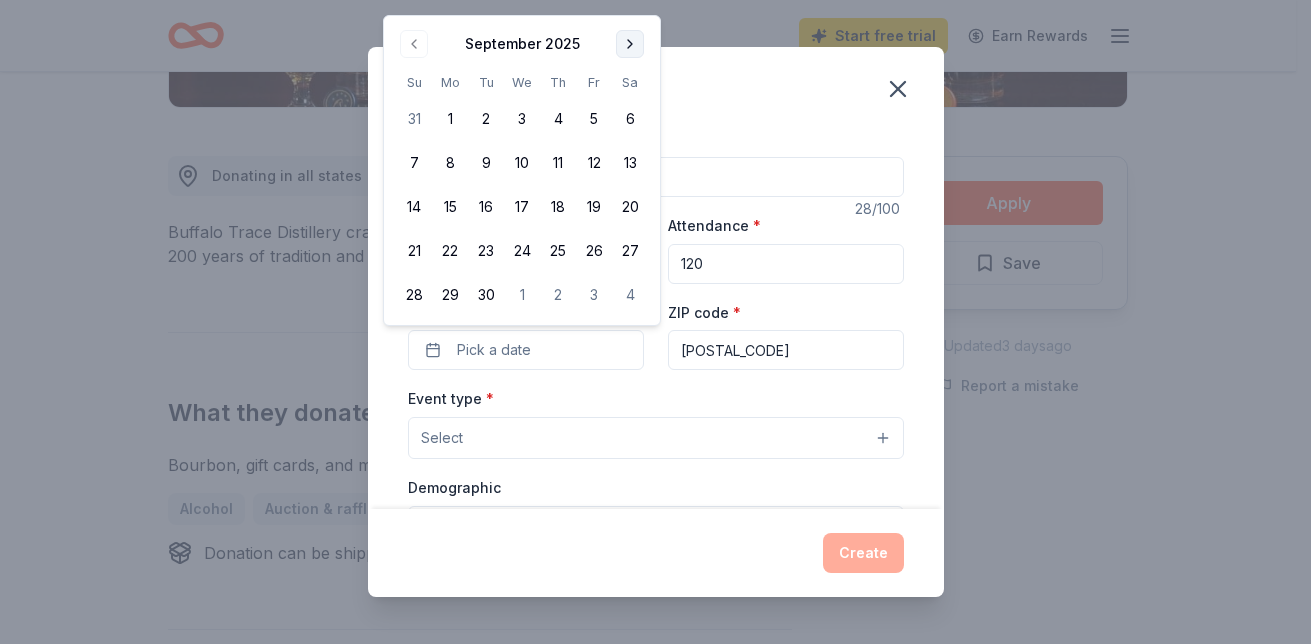 click at bounding box center [630, 44] 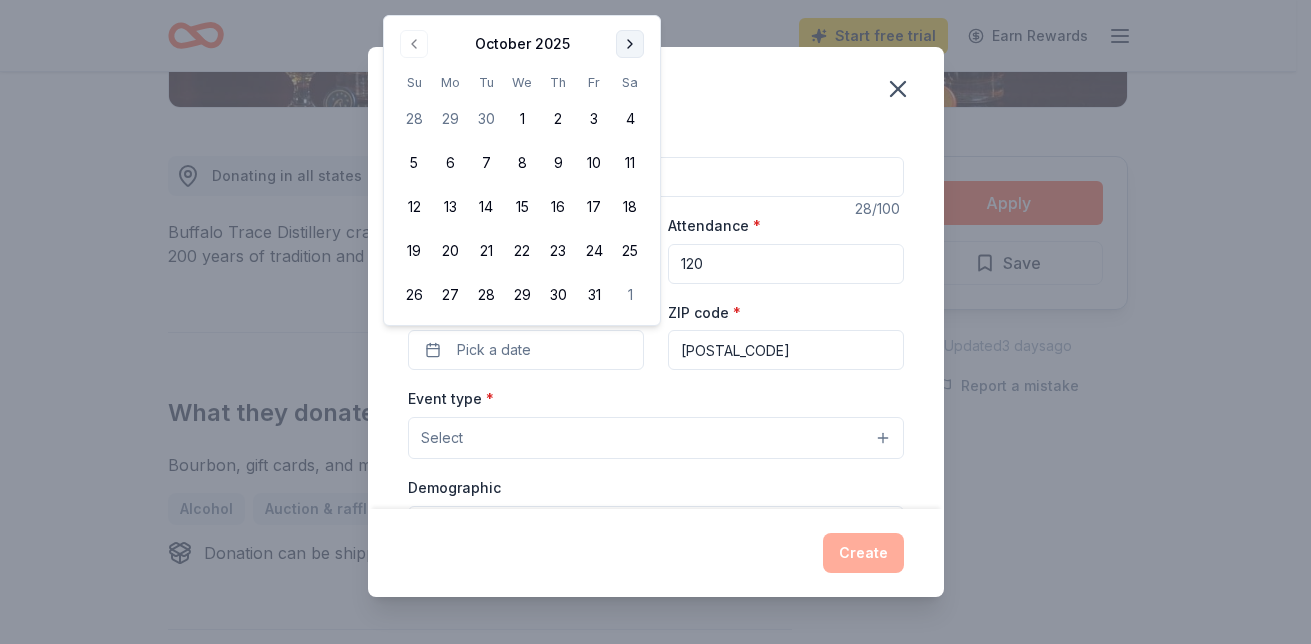 click at bounding box center (630, 44) 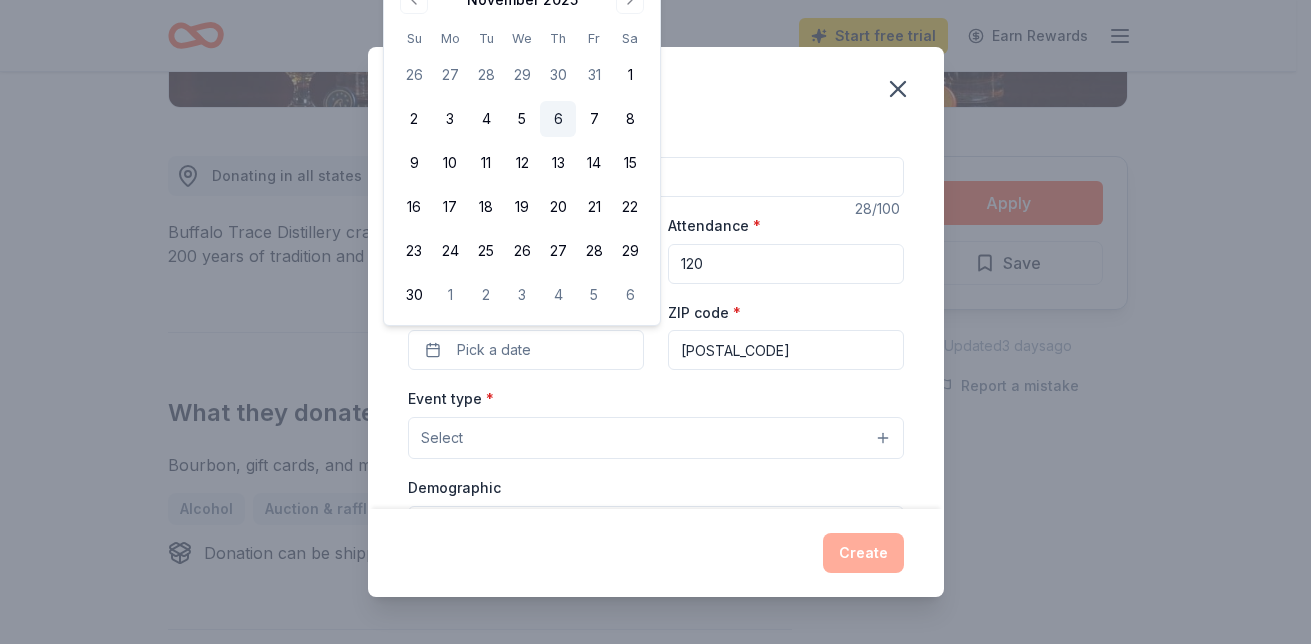 click on "6" at bounding box center (558, 119) 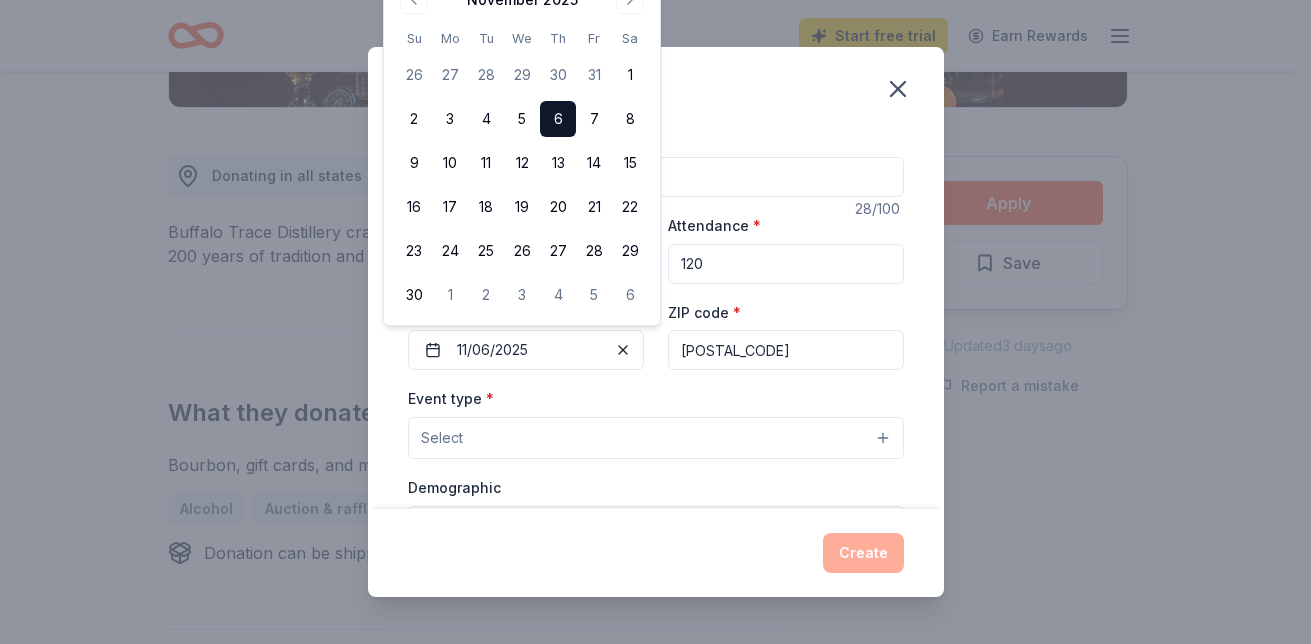 click on "Select" at bounding box center [656, 438] 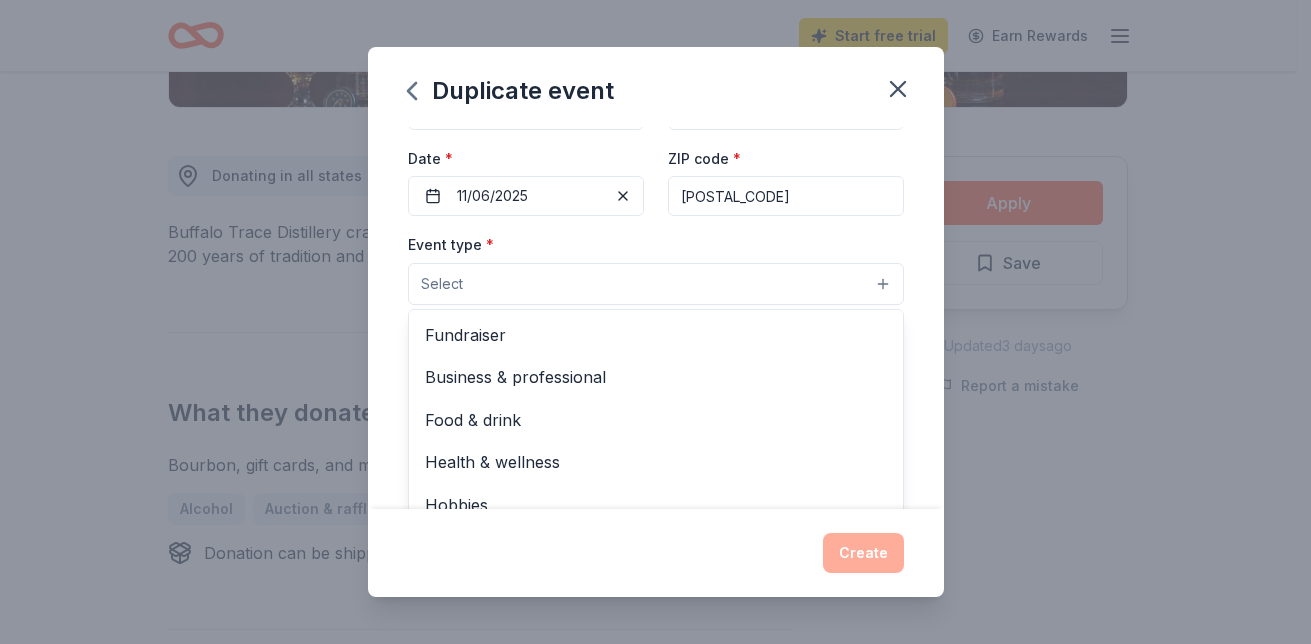 scroll, scrollTop: 220, scrollLeft: 0, axis: vertical 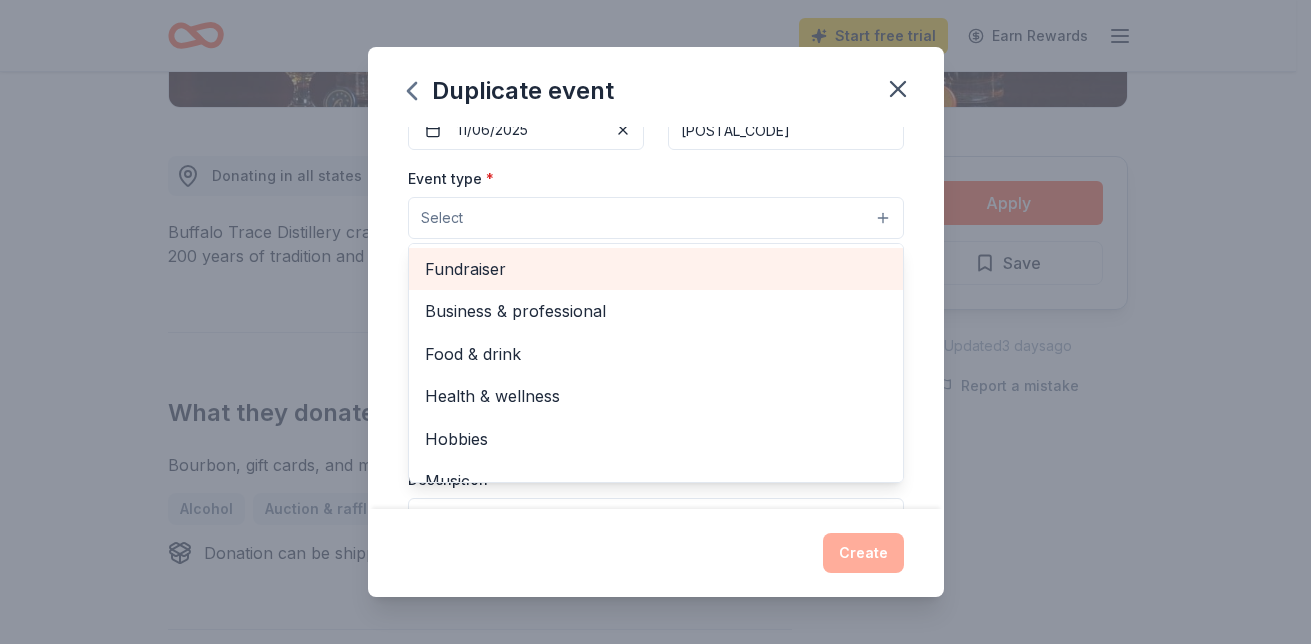click on "Fundraiser" at bounding box center (656, 269) 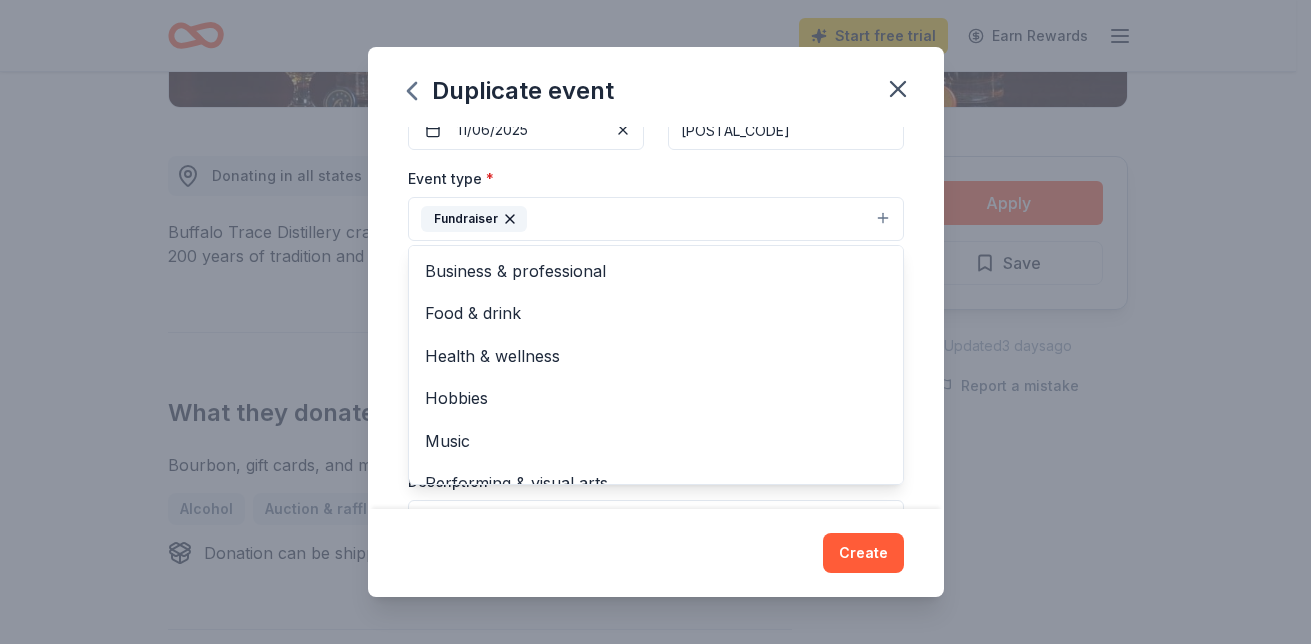 click on "Event name * Sporting Clays Invitational 28 /100 Event website Attendance * 120 Date * [DATE] ZIP code * [POSTAL_CODE] Event type * Fundraiser Business & professional Food & drink Health & wellness Hobbies Music Performing & visual arts Demographic Select We use this information to help brands find events with their target demographic to sponsor their products. Mailing address Apt/unit Description What are you looking for? * Auction & raffle Meals Snacks Desserts Alcohol Beverages Send me reminders Email me reminders of donor application deadlines Recurring event Copy donors Saved Applied Approved Received Declined Not interested All copied donors will be given "saved" status in your new event. Companies that are no longer donating will not be copied." at bounding box center (656, 318) 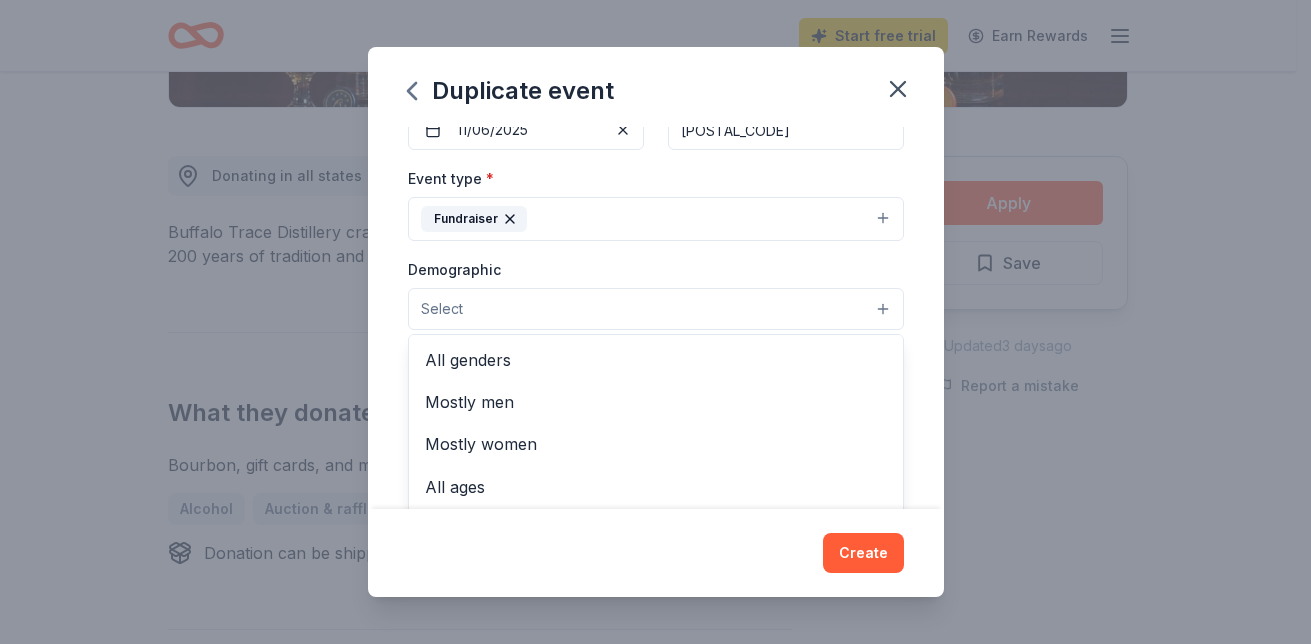 click on "Select" at bounding box center [656, 309] 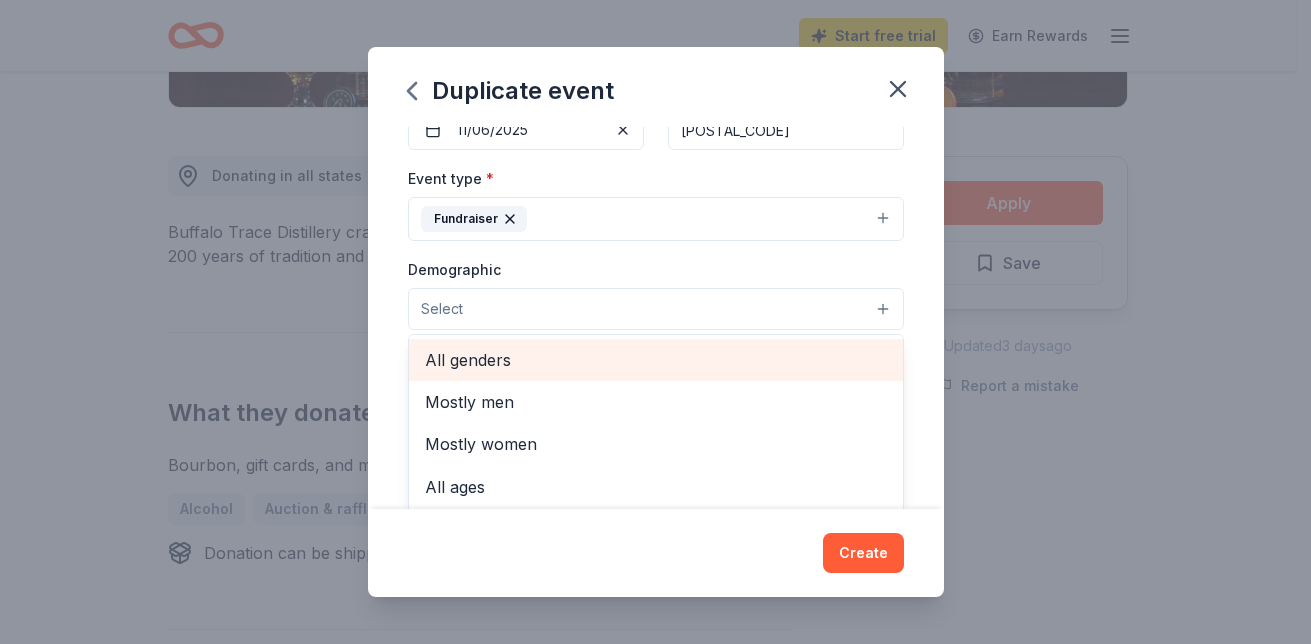 click on "All genders" at bounding box center [656, 360] 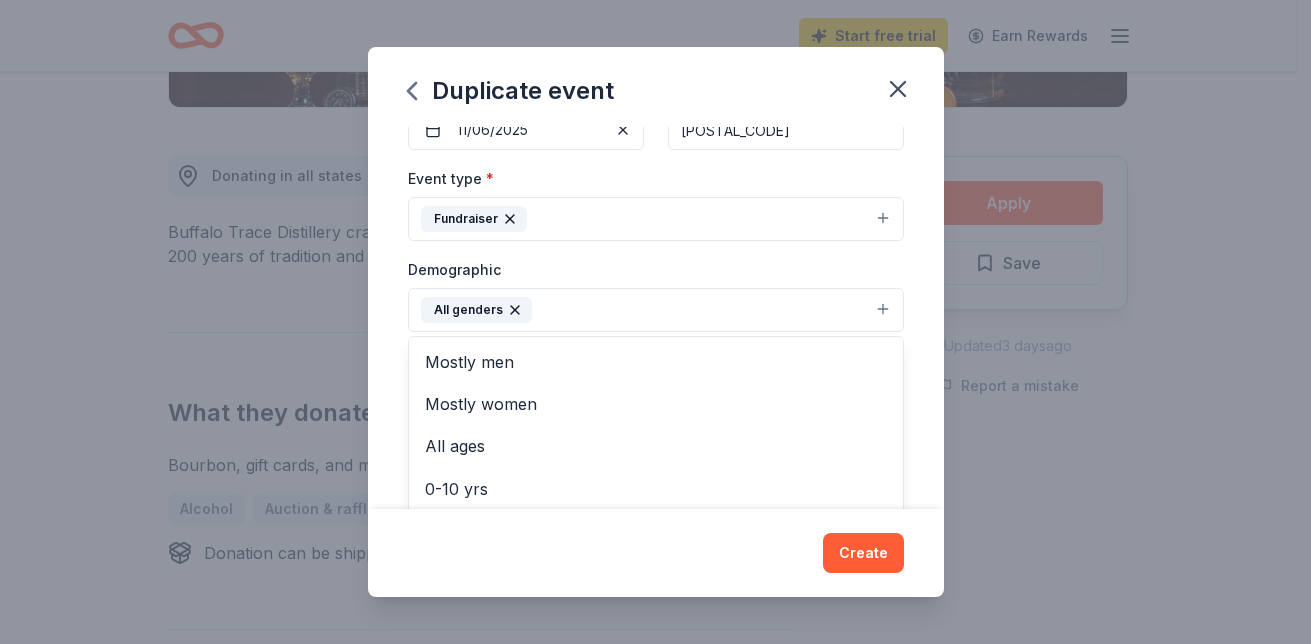 click on "Event name * Sporting Clays Invitational 28 /100 Event website Attendance * 120 Date * [DATE] ZIP code * [POSTAL_CODE] Event type * Fundraiser Demographic All genders Mostly men Mostly women All ages 0-10 yrs 10-20 yrs 20-30 yrs 30-40 yrs 40-50 yrs 50-60 yrs 60-70 yrs 70-80 yrs 80+ yrs We use this information to help brands find events with their target demographic to sponsor their products. Mailing address Apt/unit Description What are you looking for? * Auction & raffle Meals Snacks Desserts Alcohol Beverages Send me reminders Email me reminders of donor application deadlines Recurring event Copy donors Saved Applied Approved Received Declined Not interested All copied donors will be given "saved" status in your new event. Companies that are no longer donating will not be copied." at bounding box center (656, 318) 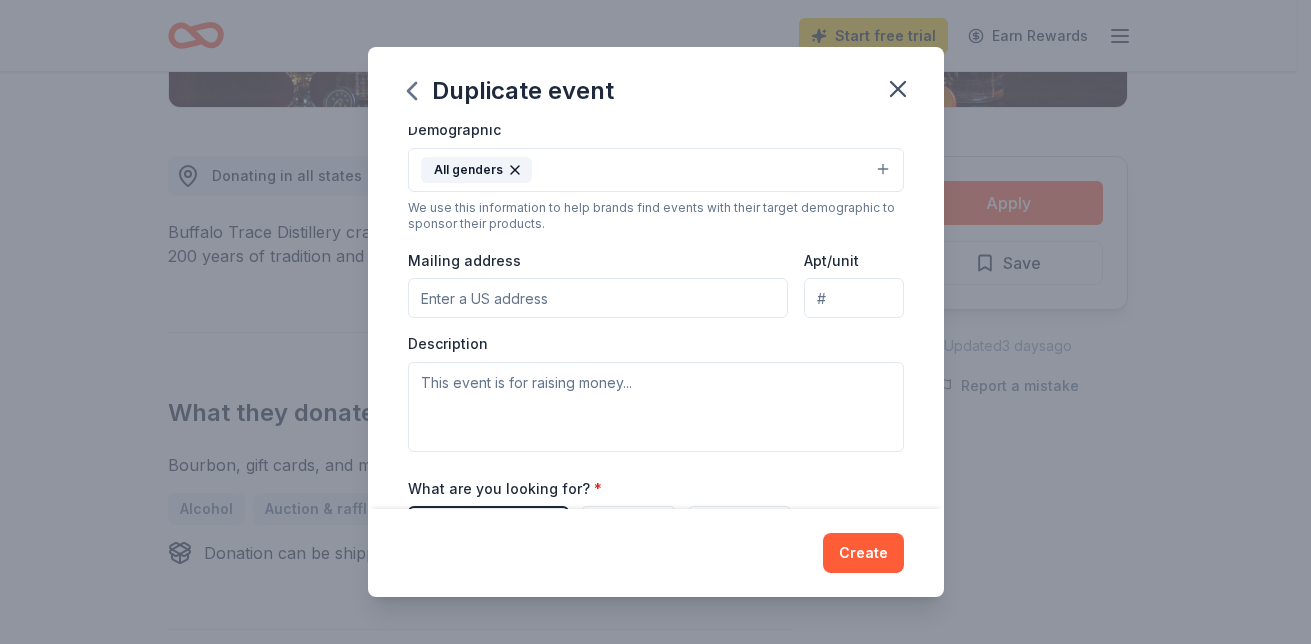 scroll, scrollTop: 420, scrollLeft: 0, axis: vertical 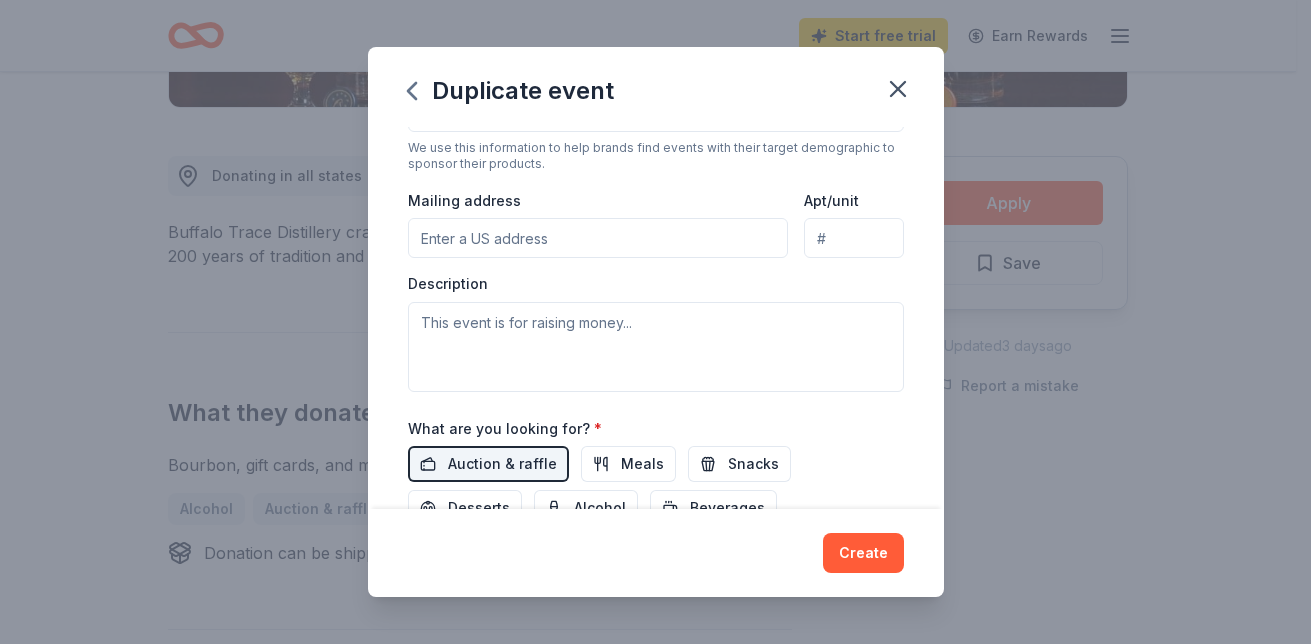 click on "Mailing address" at bounding box center (598, 238) 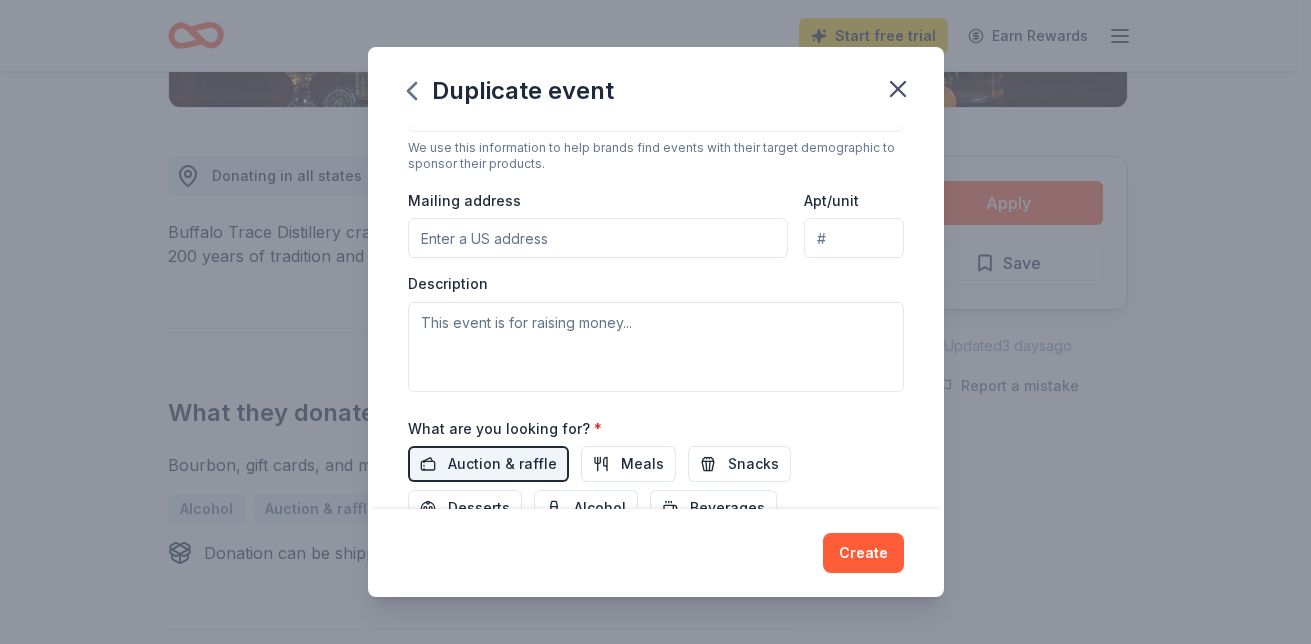 type on "[NUMBER] [STREET]" 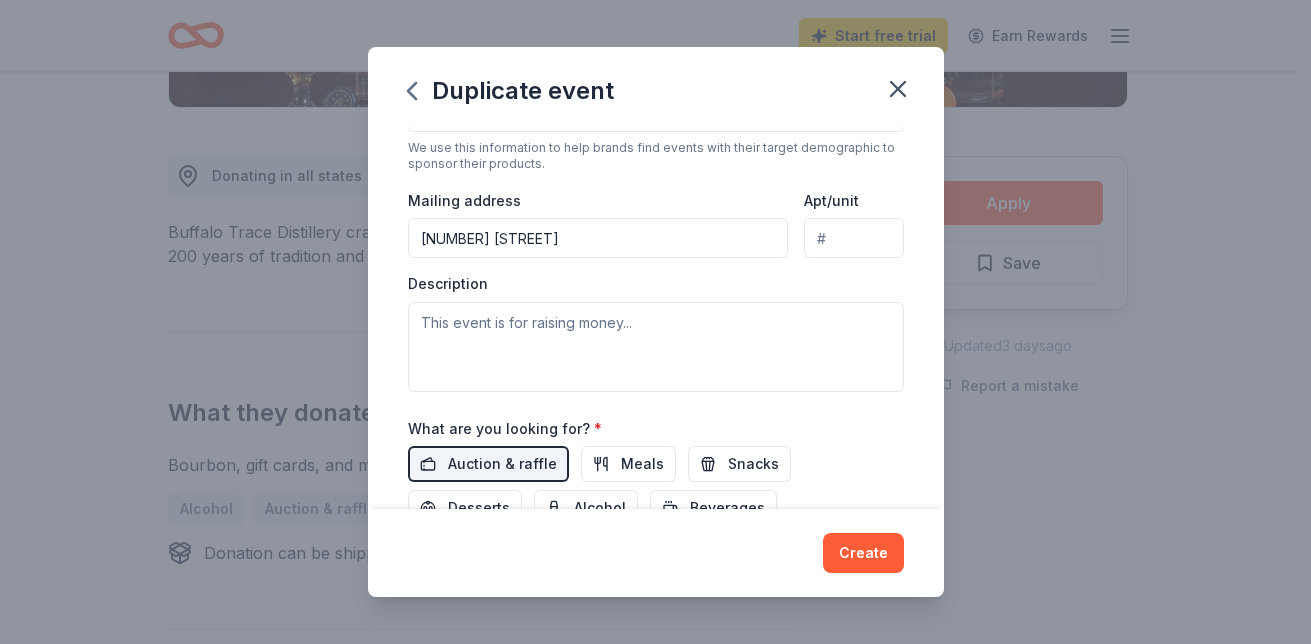 type on "[NUMBER] [STREET]" 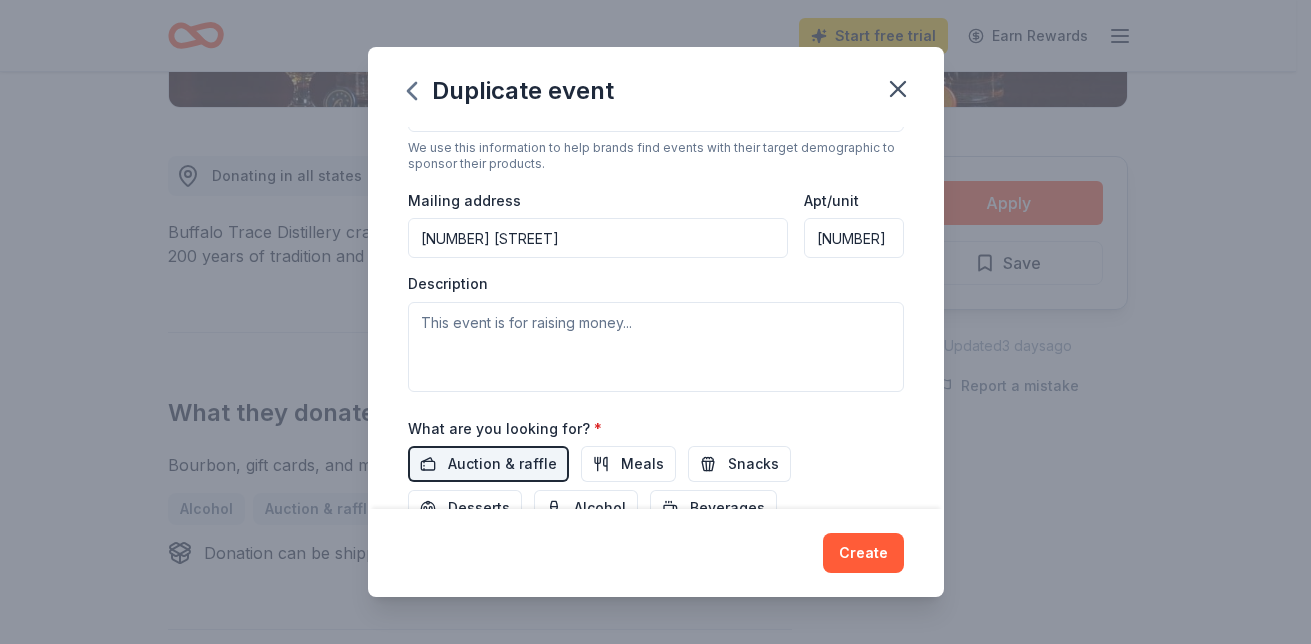 click on "[NUMBER] [STREET]" at bounding box center [853, 238] 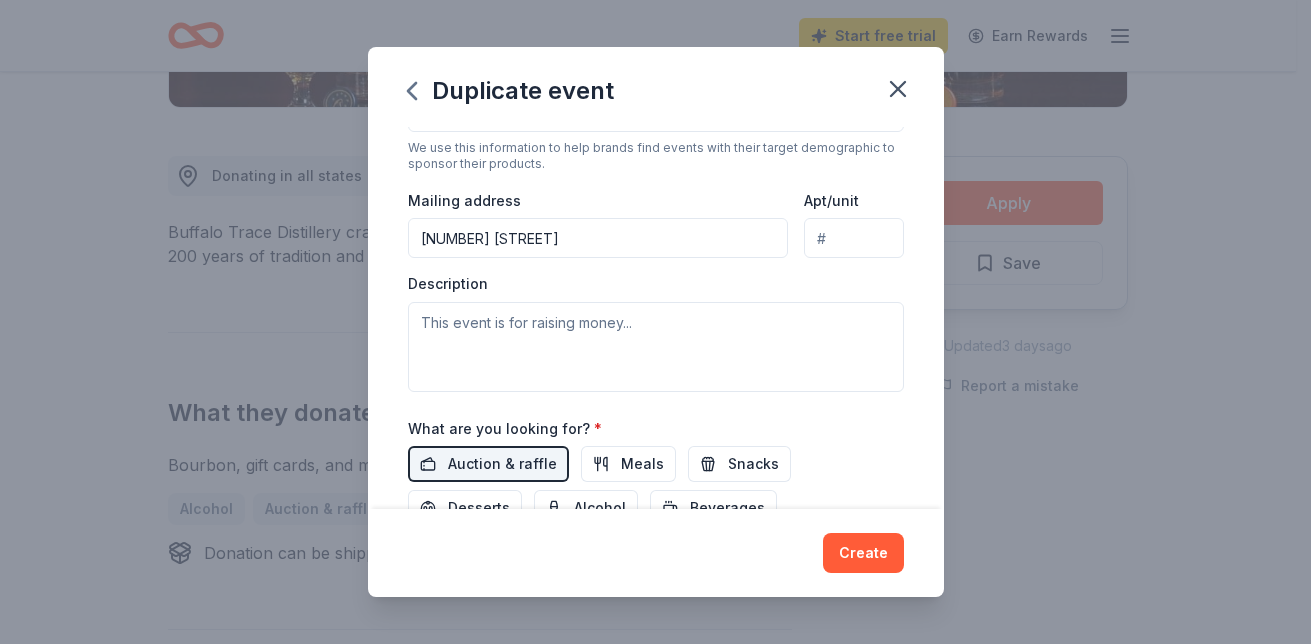 click on "Apt/unit" at bounding box center (853, 238) 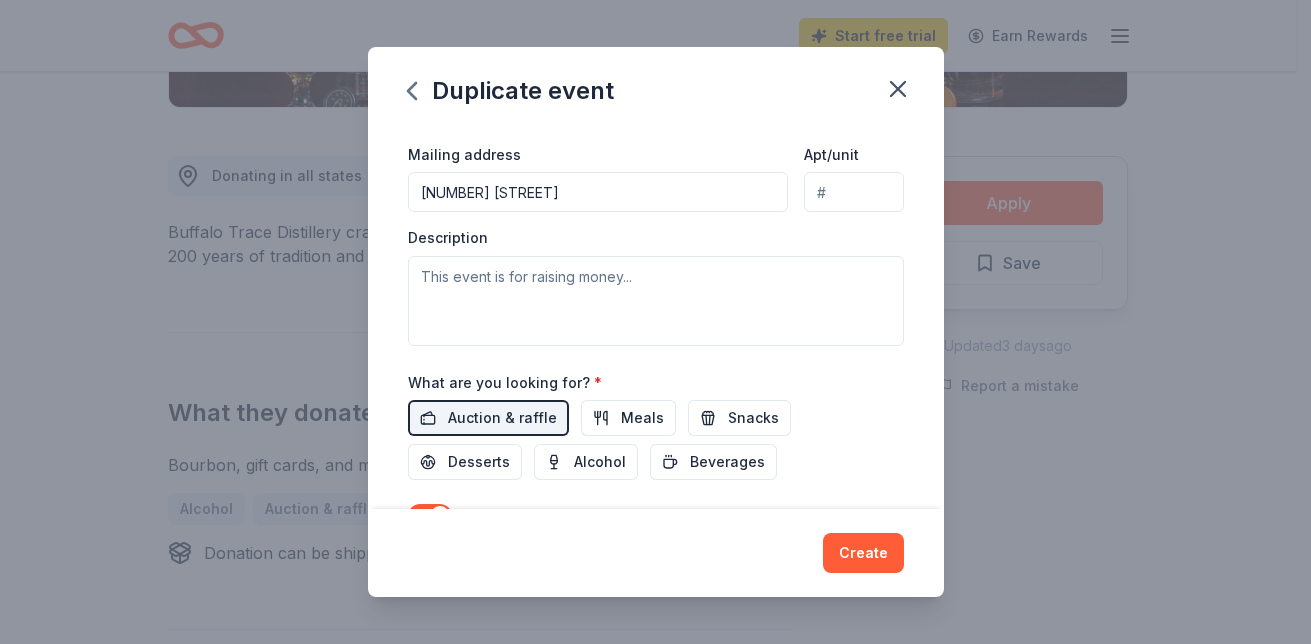scroll, scrollTop: 420, scrollLeft: 0, axis: vertical 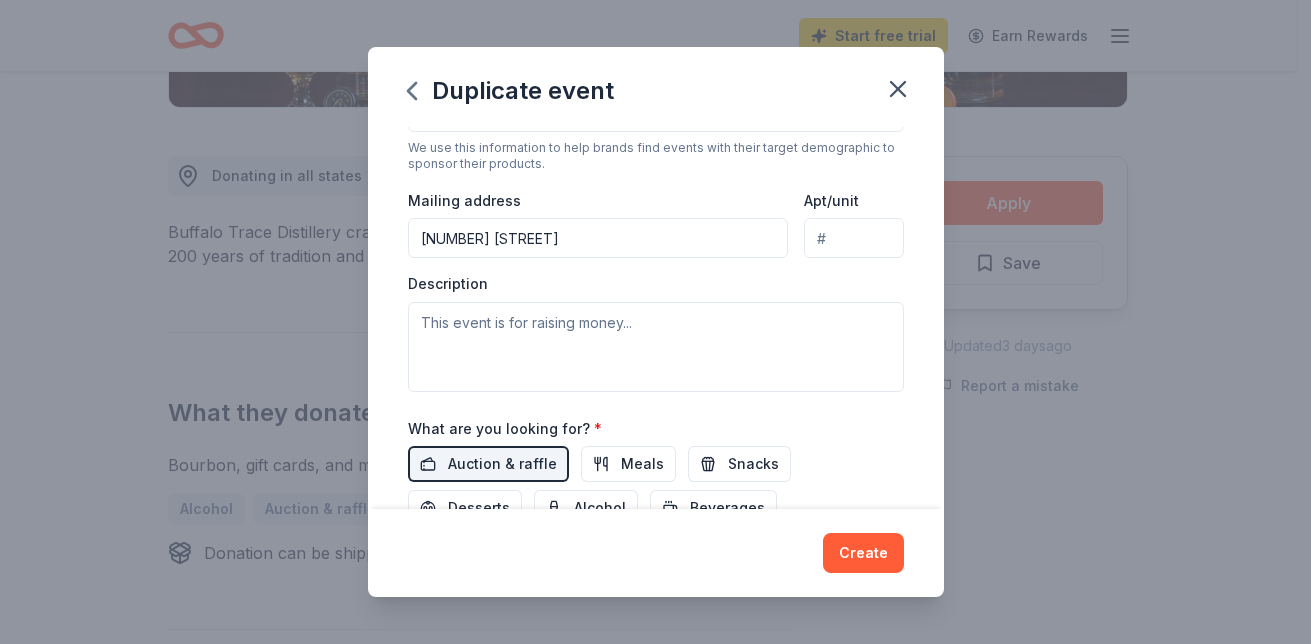 type 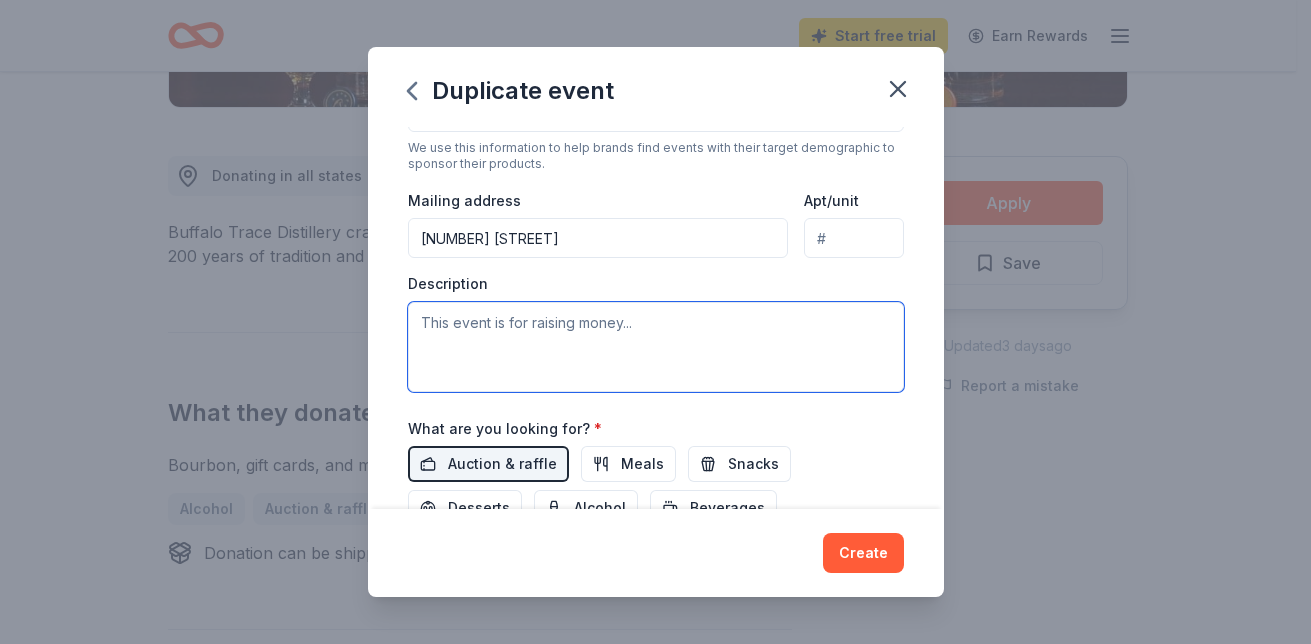 click at bounding box center (656, 347) 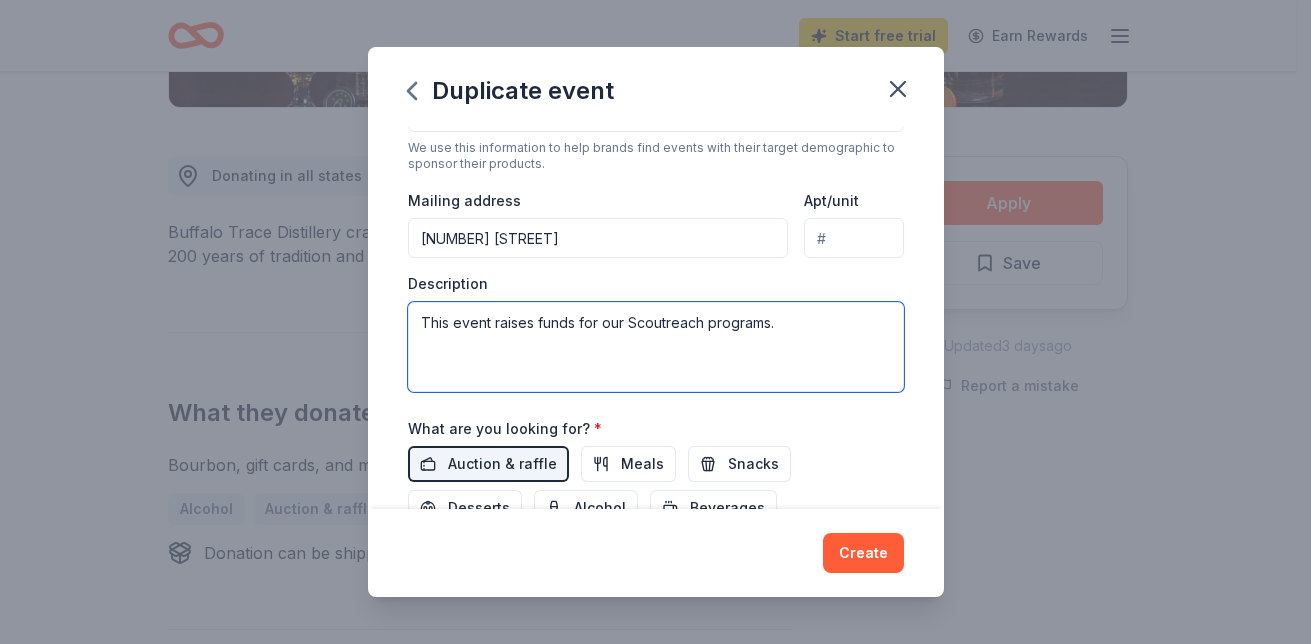 drag, startPoint x: 795, startPoint y: 302, endPoint x: 770, endPoint y: 317, distance: 29.15476 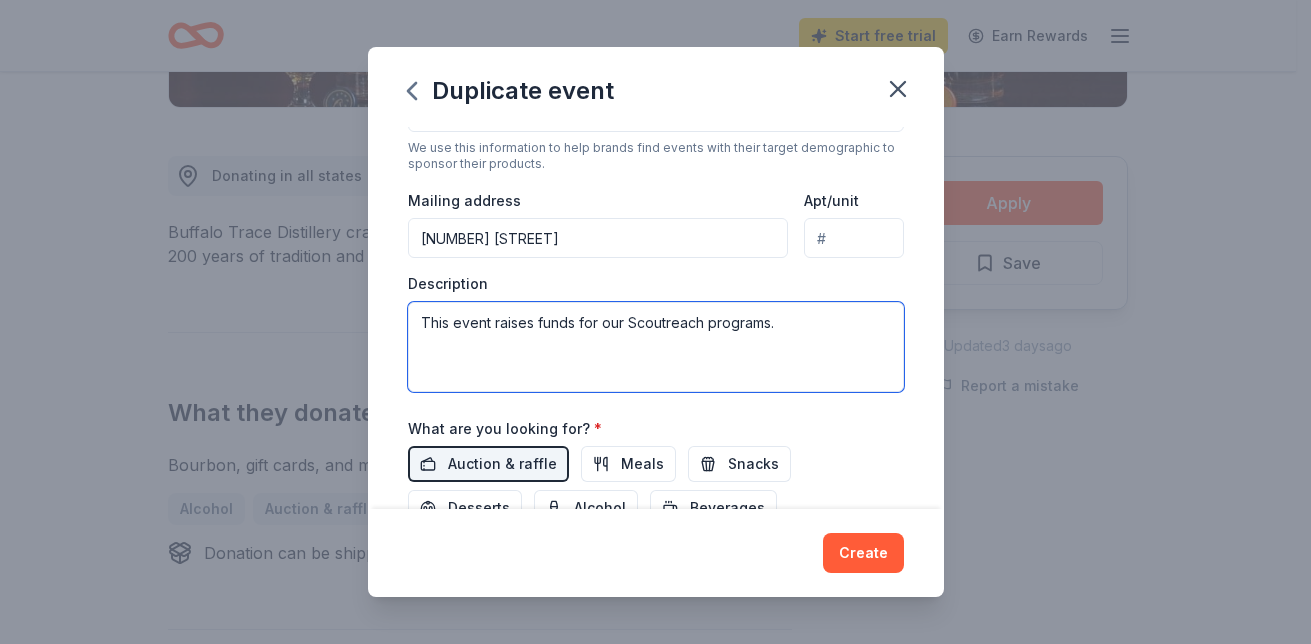 click on "This event raises funds for our Scoutreach programs." at bounding box center (656, 347) 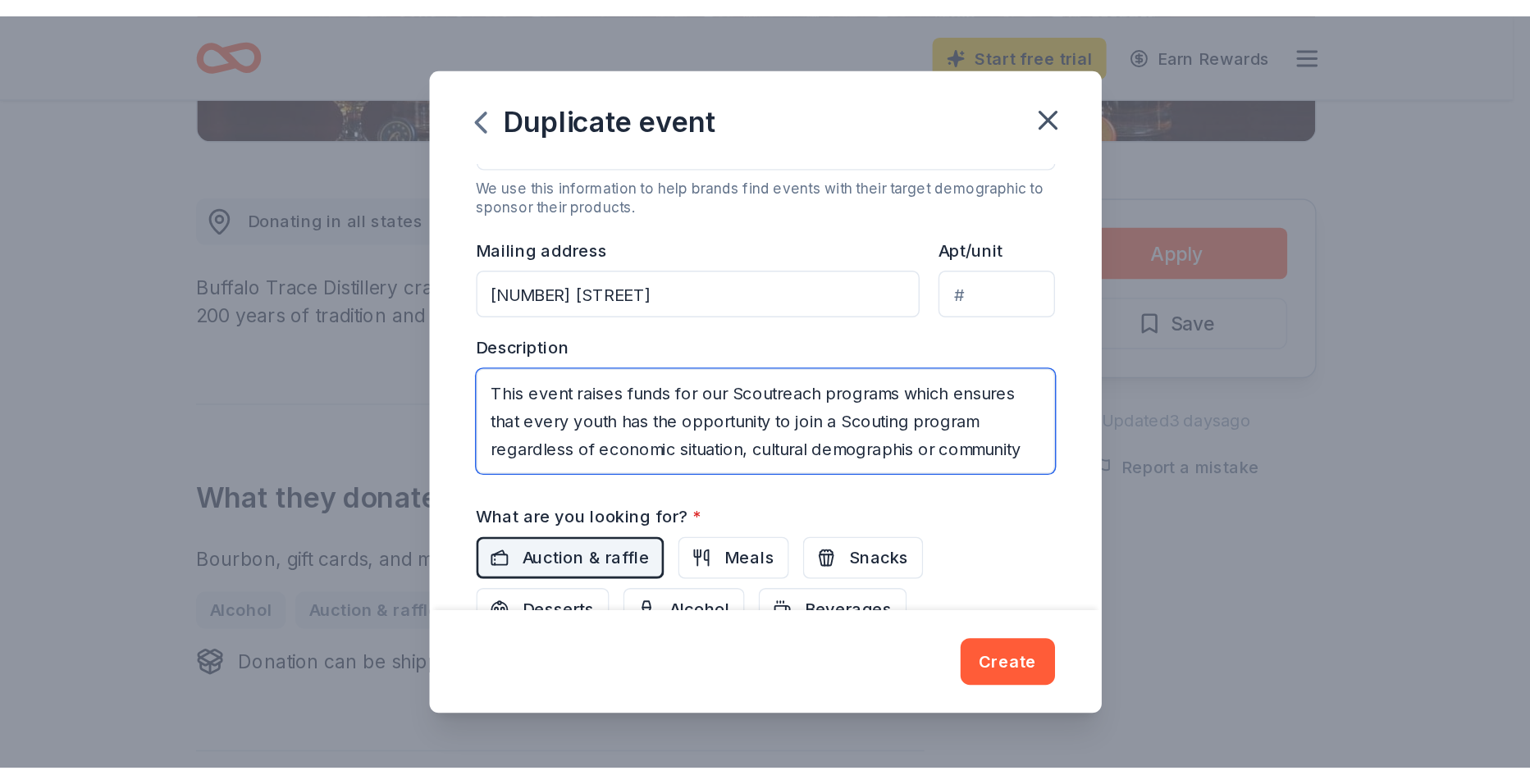 scroll, scrollTop: 10, scrollLeft: 0, axis: vertical 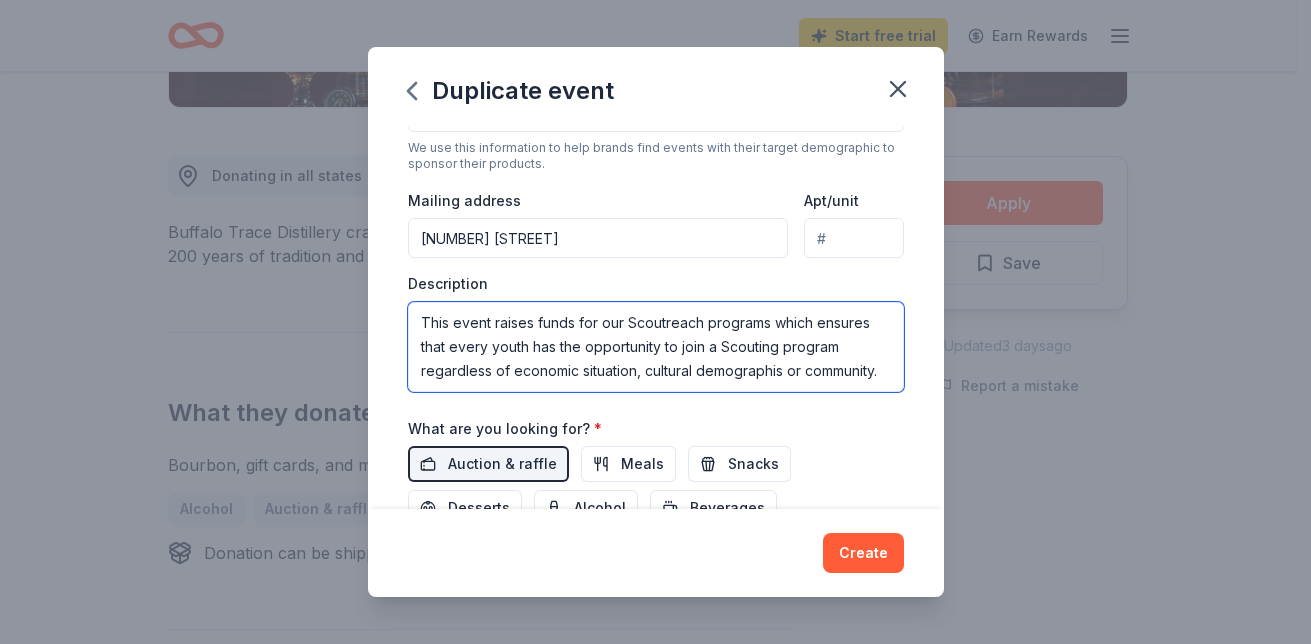 click on "This event raises funds for our Scoutreach programs which ensures that every youth has the opportunity to join a Scouting program regardless of economic situation, cultural demographis or community." at bounding box center [656, 347] 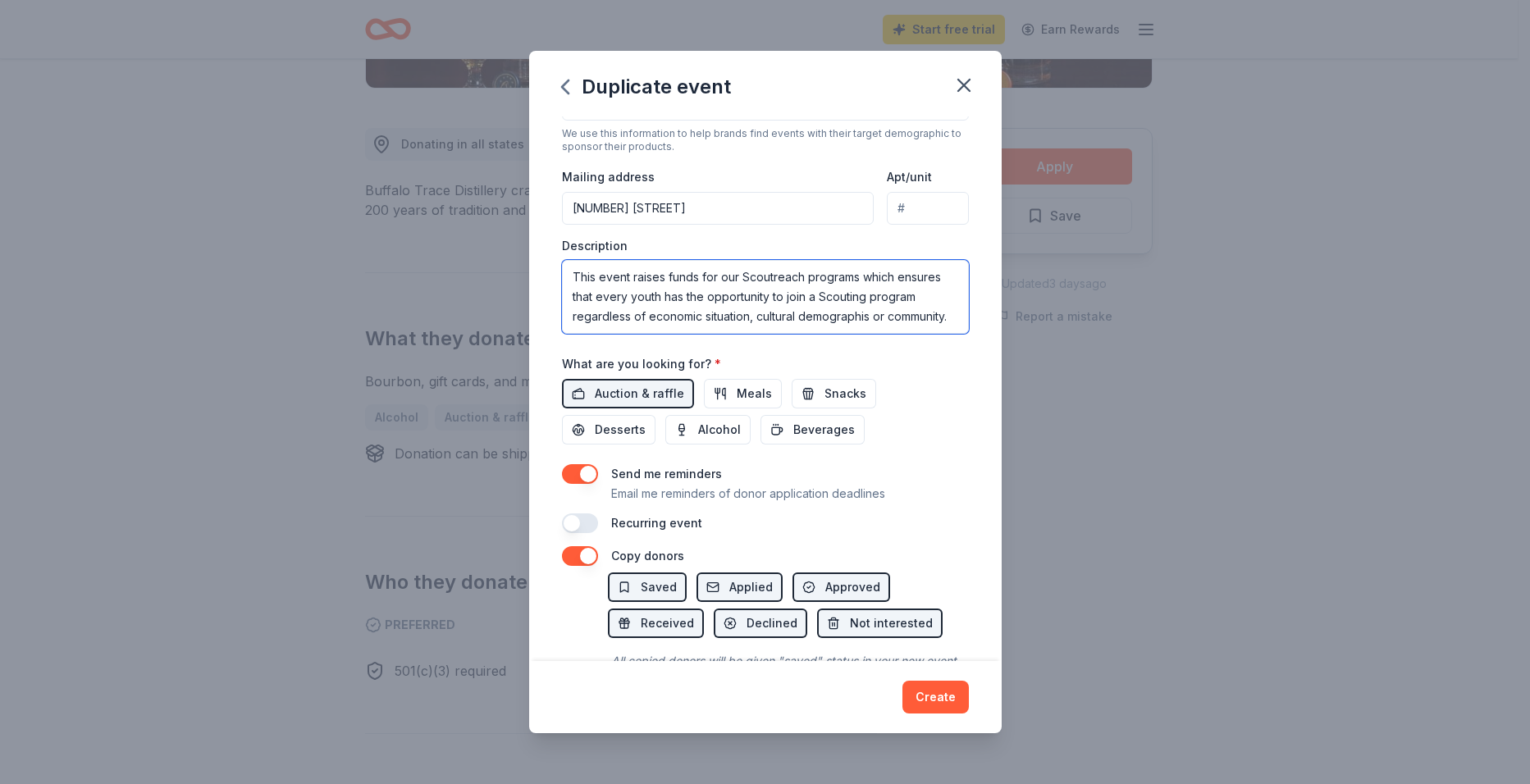 type on "This event raises funds for our Scoutreach programs which ensures that every youth has the opportunity to join a Scouting program regardless of economic situation, cultural demographis or community." 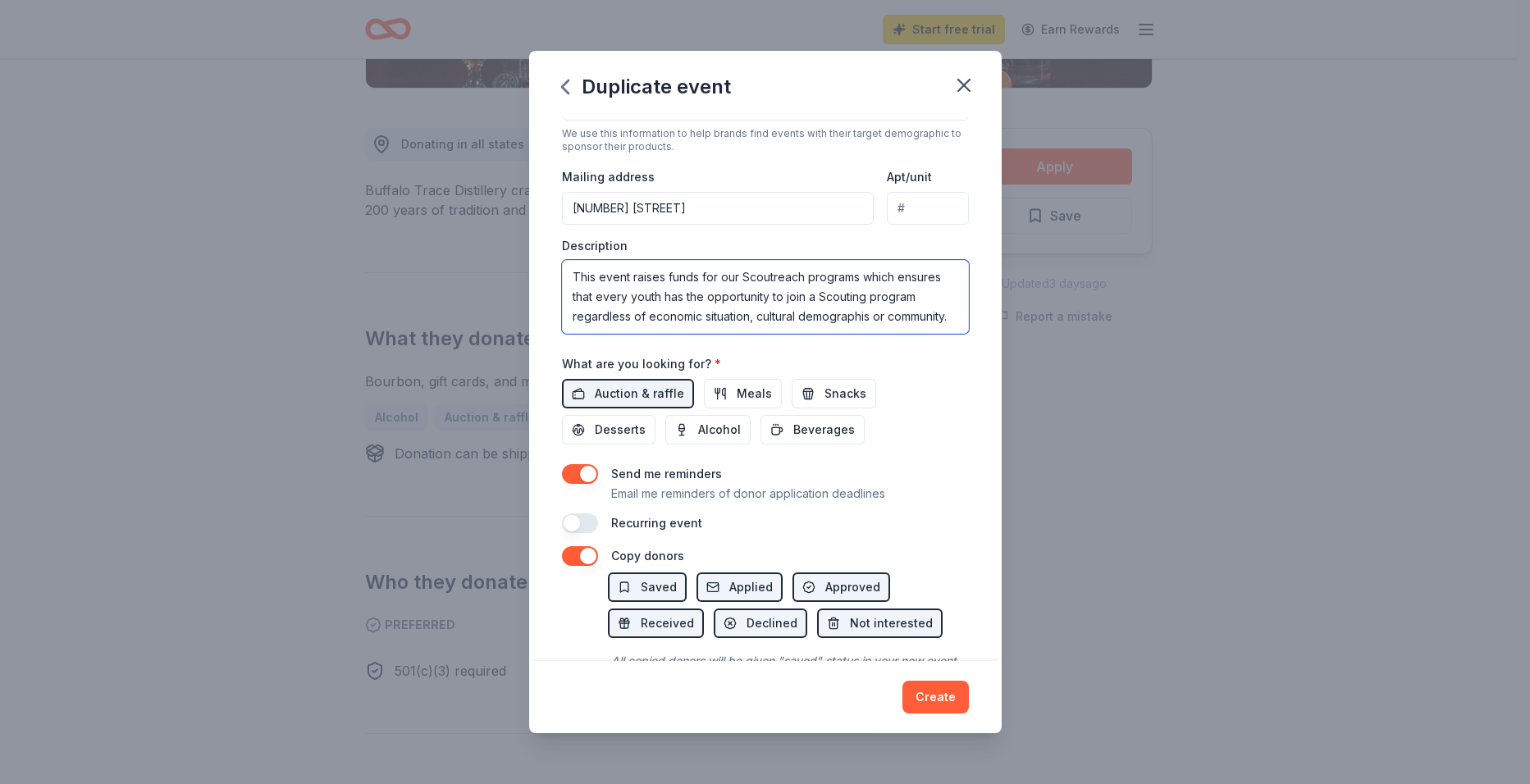 click on "This event raises funds for our Scoutreach programs which ensures that every youth has the opportunity to join a Scouting program regardless of economic situation, cultural demographis or community." at bounding box center [765, 297] 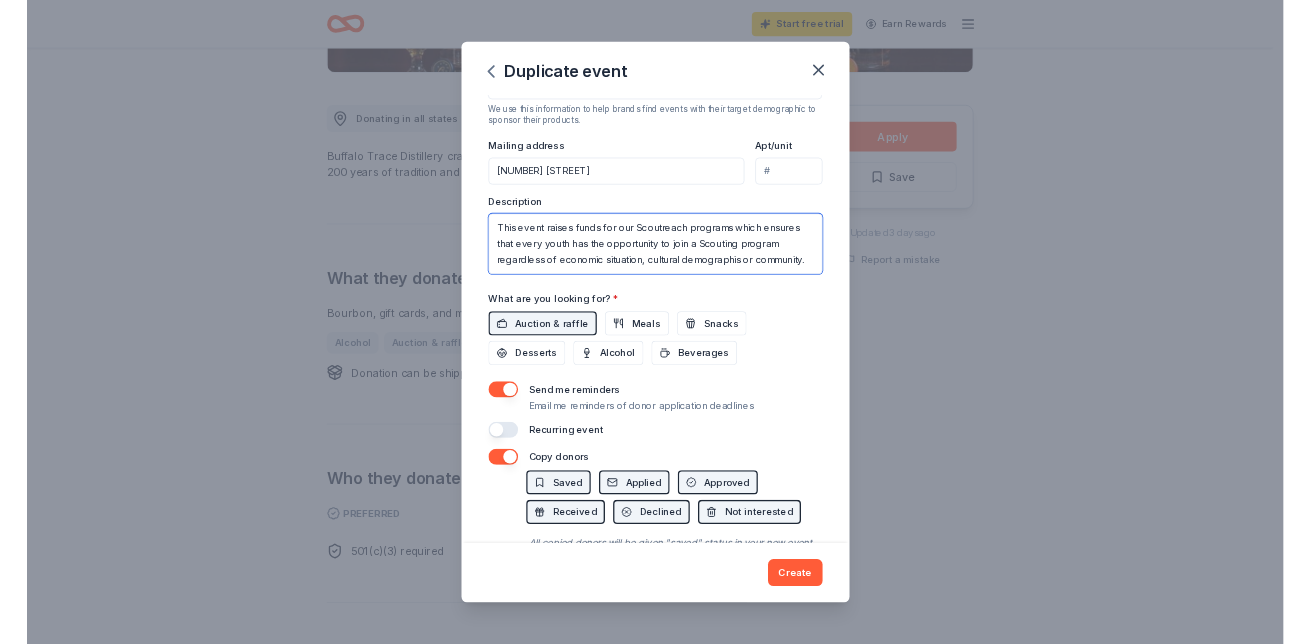 scroll, scrollTop: 0, scrollLeft: 0, axis: both 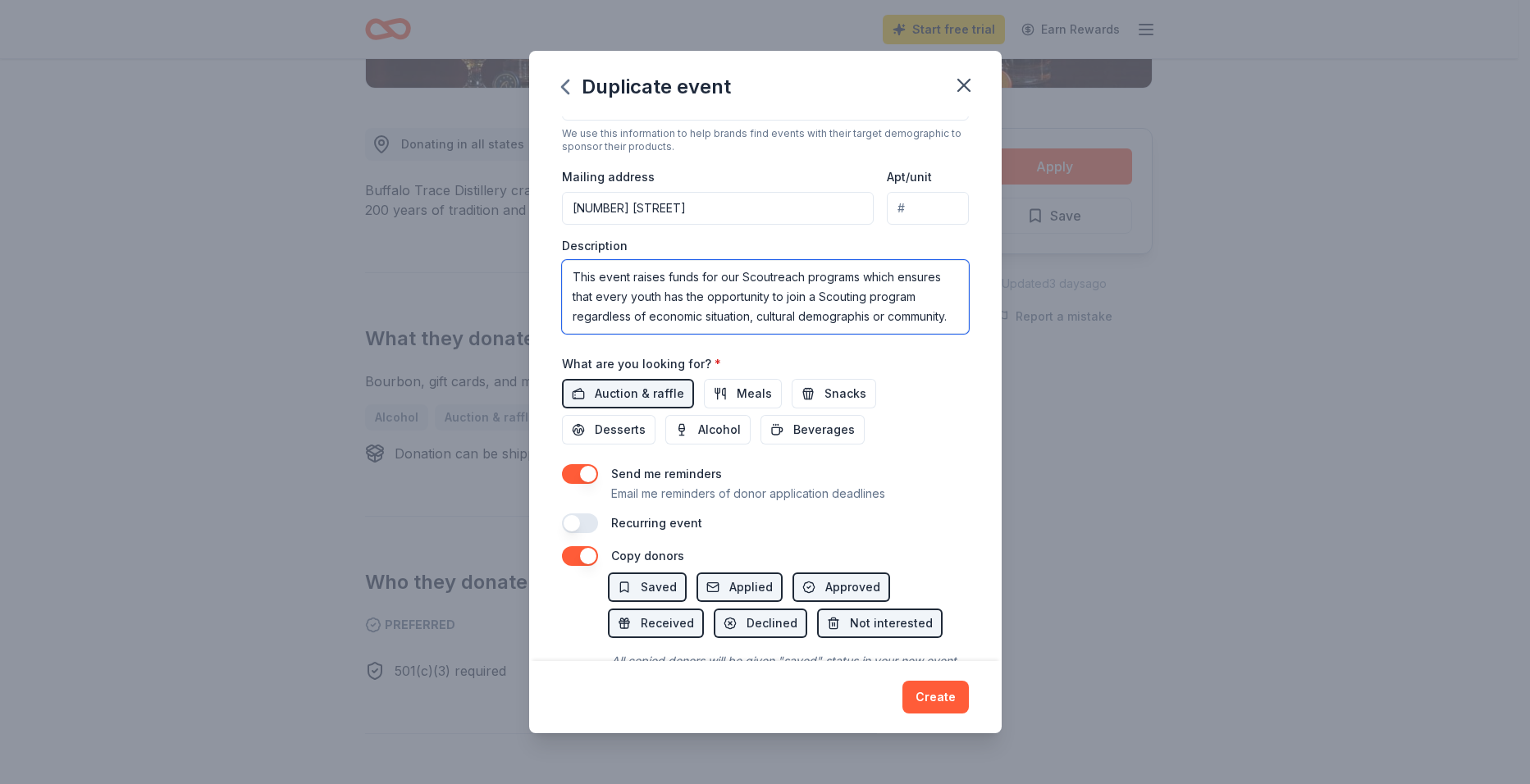 click on "This event raises funds for our Scoutreach programs which ensures that every youth has the opportunity to join a Scouting program regardless of economic situation, cultural demographis or community." at bounding box center [765, 297] 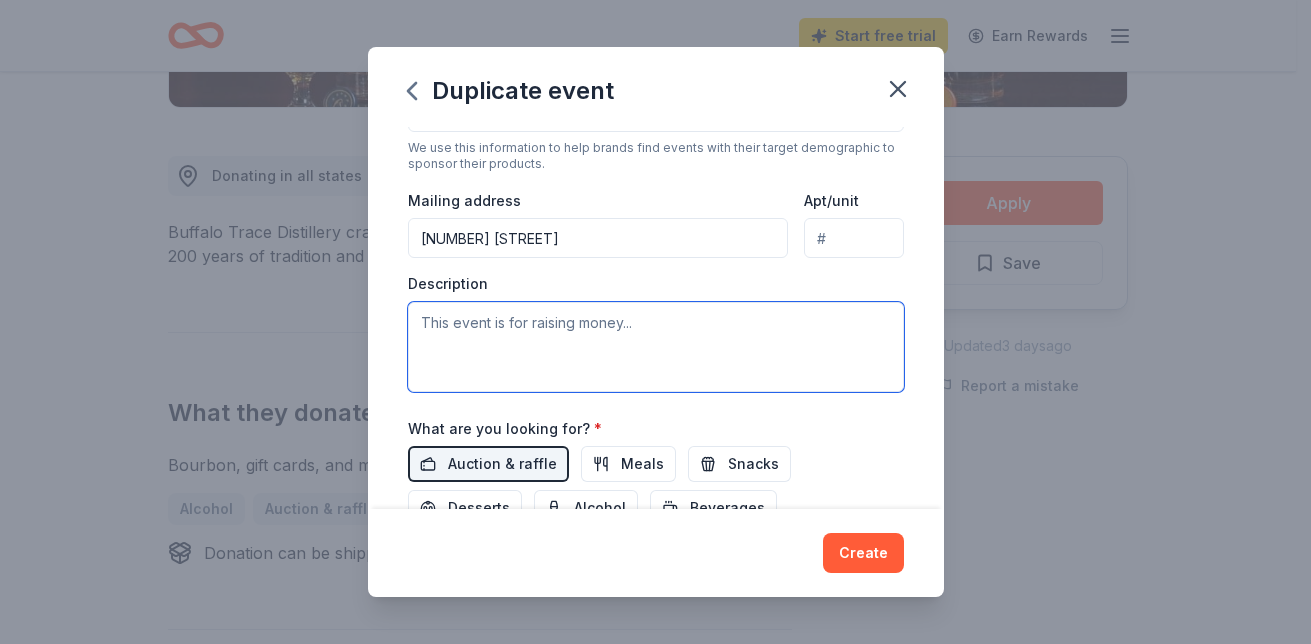 click at bounding box center [656, 347] 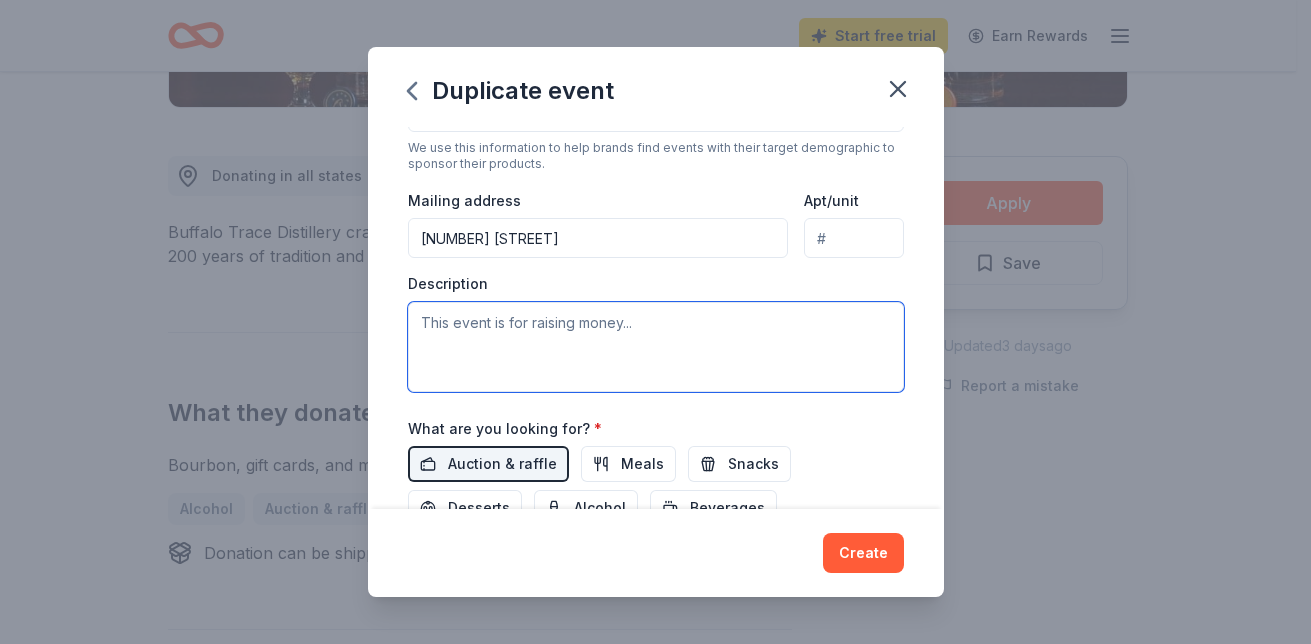 paste on "This event raises funds for our Scoutreach programs, which ensures that every youth has the opportunity to join a Scouting program regardless of economic situation, cultural demographics, or community. This event serves as a crucial fundraiser for our Scoutreach programs, which are dedicated to providing youth with the opportunity to participate in Scouting activities. We believe that every young person should have access to the benefits of Scouting, regardless of their economic circumstances, cultural background, or the community they come from. Through our Scoutreach initiatives, we aim to break down barriers and create an inclusive environment where all youth can develop valuable skills, build friendships, and grow into responsible citizens. Your support helps us ensure that these life-changing programs remain accessible to everyone." 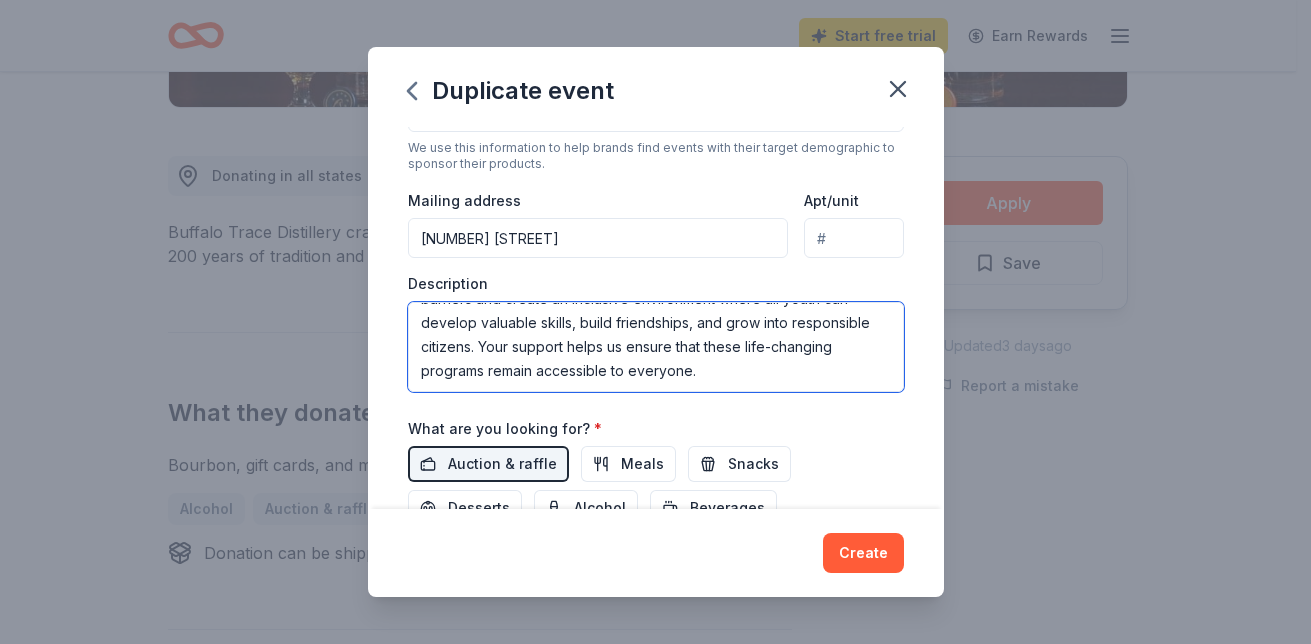 scroll, scrollTop: 264, scrollLeft: 0, axis: vertical 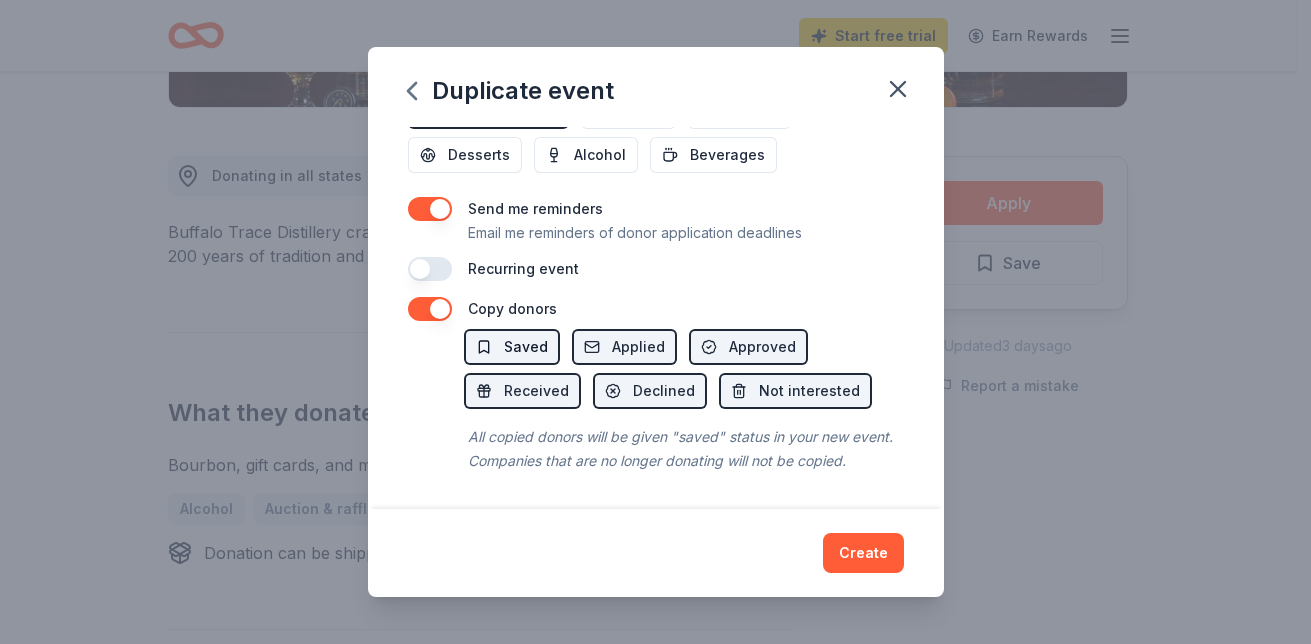 type on "This event raises funds for our Scoutreach programs, which ensures that every youth has the opportunity to join a Scouting program regardless of economic situation, cultural demographics, or community. This event serves as a crucial fundraiser for our Scoutreach programs, which are dedicated to providing youth with the opportunity to participate in Scouting activities. We believe that every young person should have access to the benefits of Scouting, regardless of their economic circumstances, cultural background, or the community they come from. Through our Scoutreach initiatives, we aim to break down barriers and create an inclusive environment where all youth can develop valuable skills, build friendships, and grow into responsible citizens. Your support helps us ensure that these life-changing programs remain accessible to everyone." 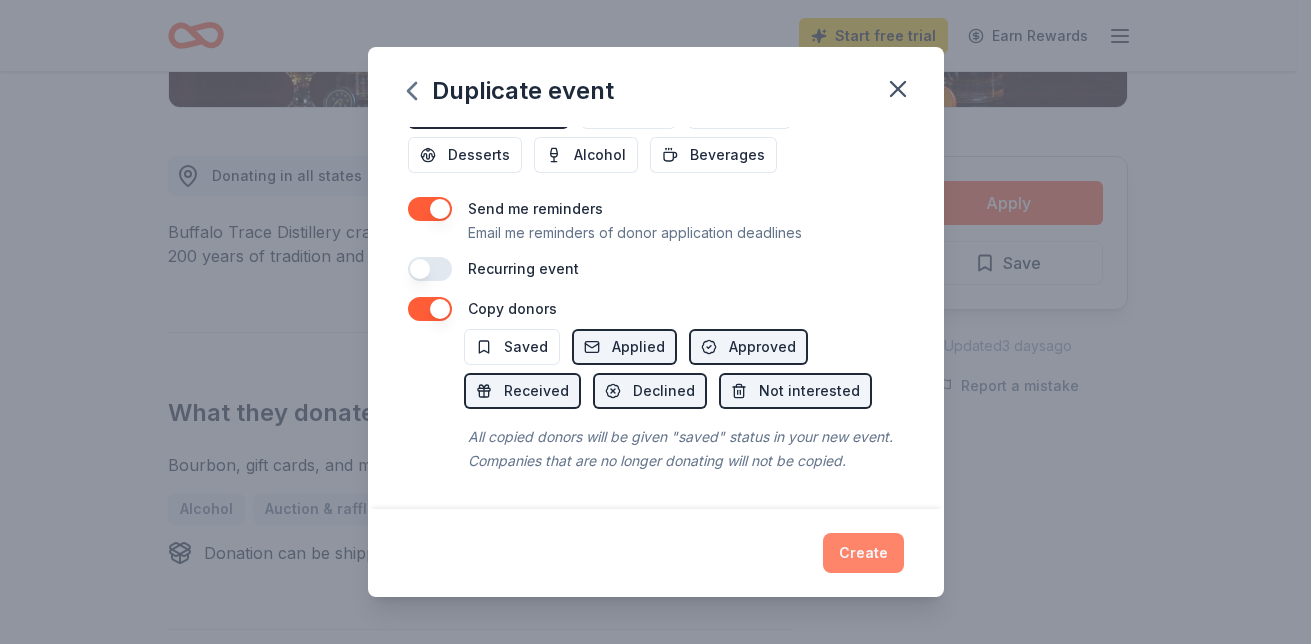 click on "Create" at bounding box center [863, 553] 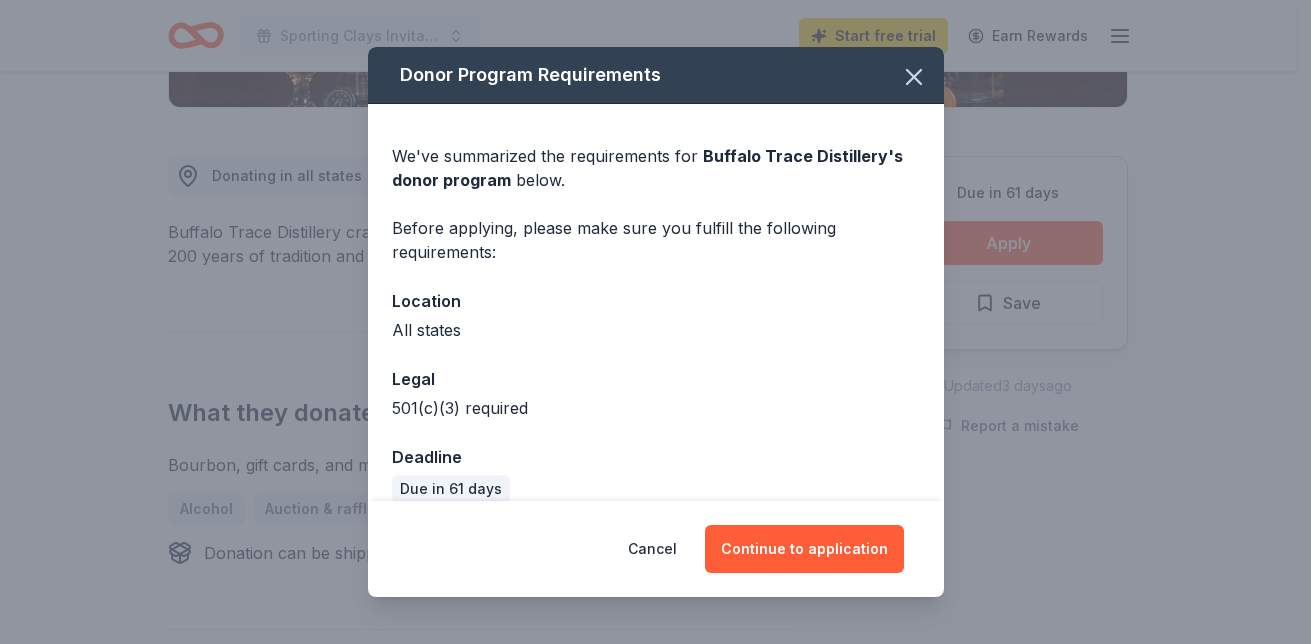 scroll, scrollTop: 25, scrollLeft: 0, axis: vertical 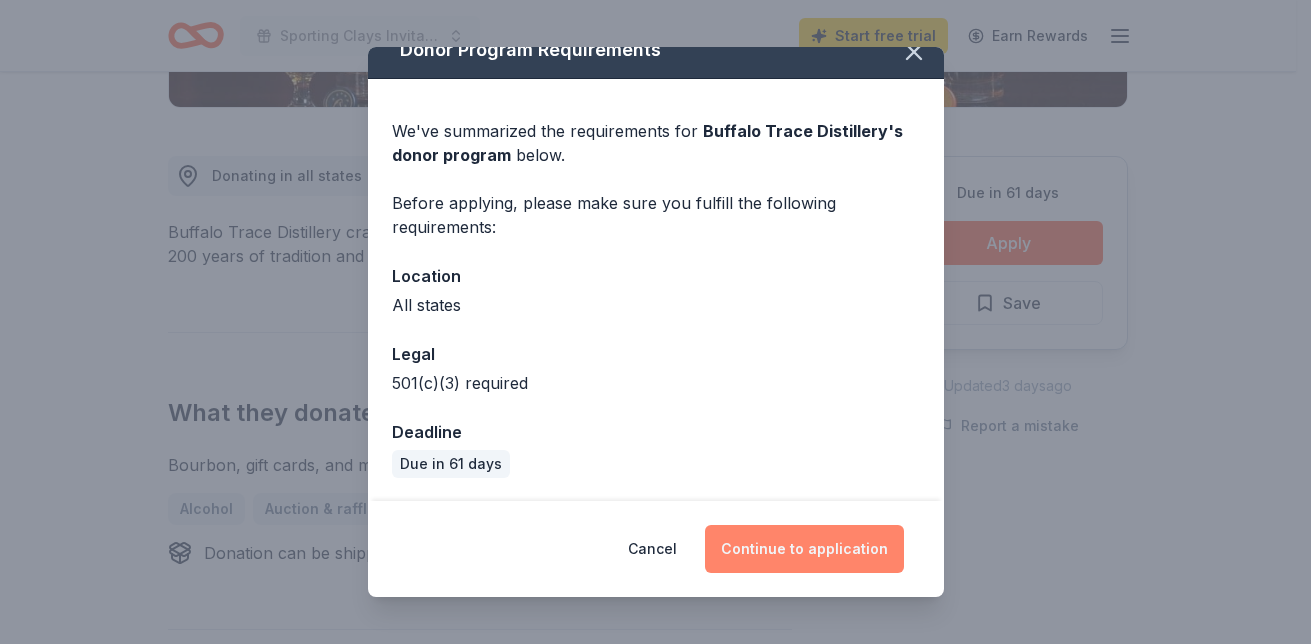 click on "Continue to application" at bounding box center [804, 549] 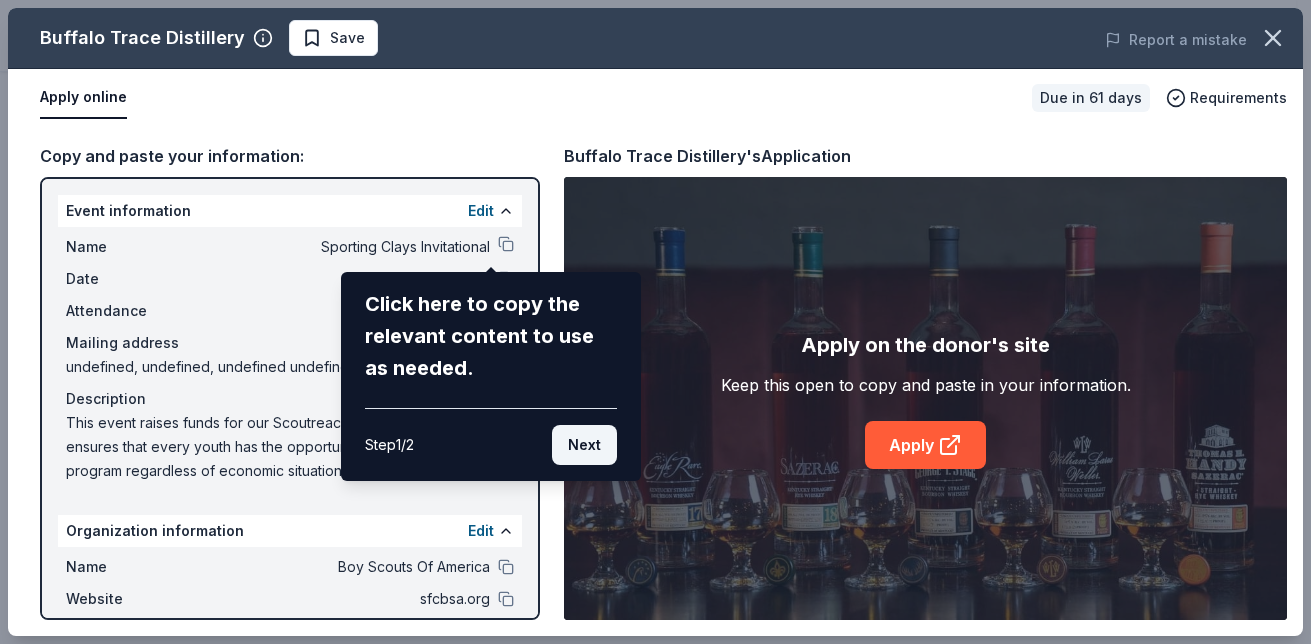click on "Next" at bounding box center (584, 445) 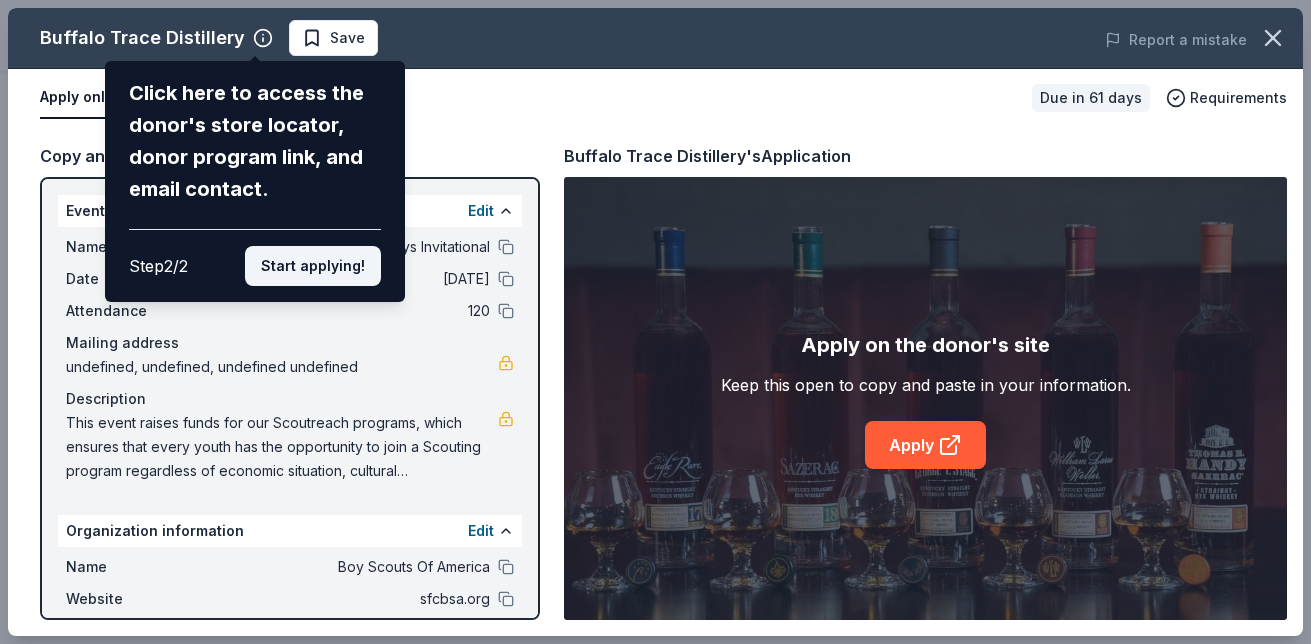 click on "Start applying!" at bounding box center [313, 266] 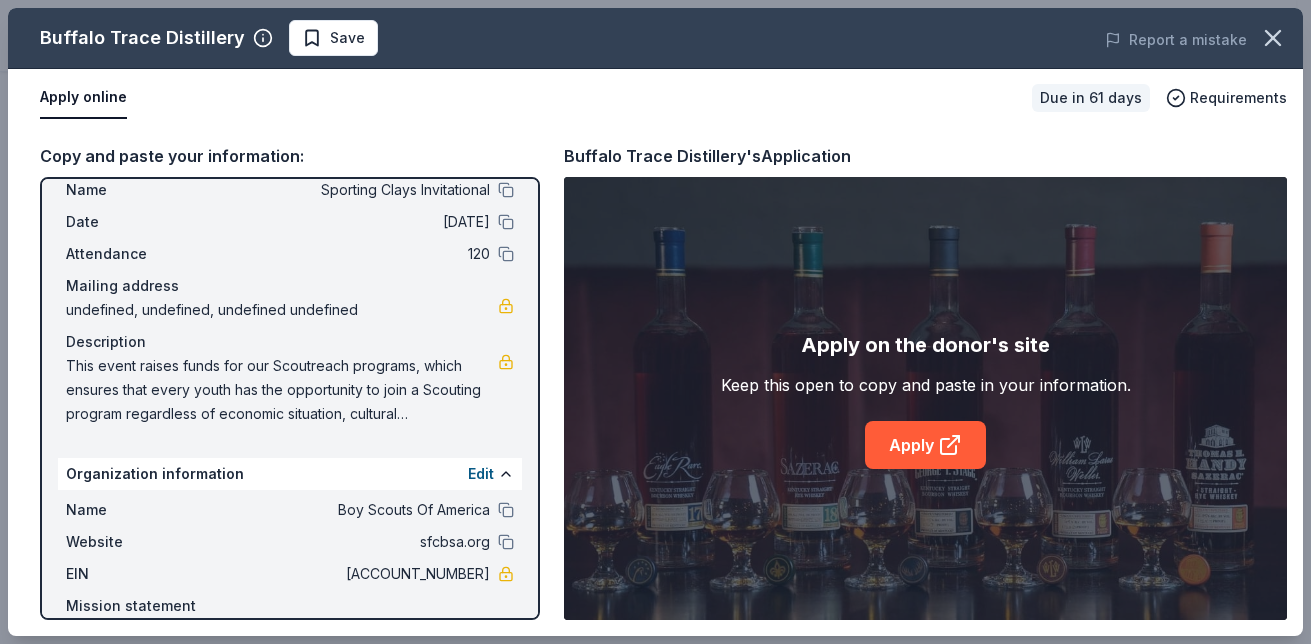 scroll, scrollTop: 0, scrollLeft: 0, axis: both 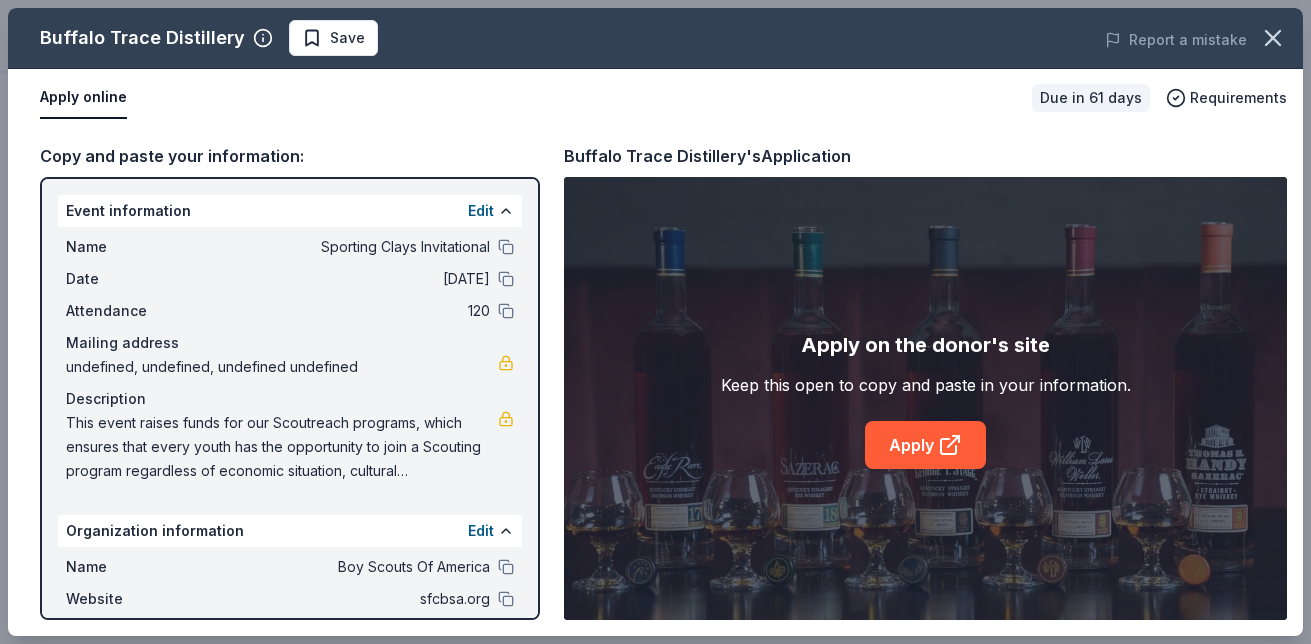 click on "Event information Edit" at bounding box center (290, 211) 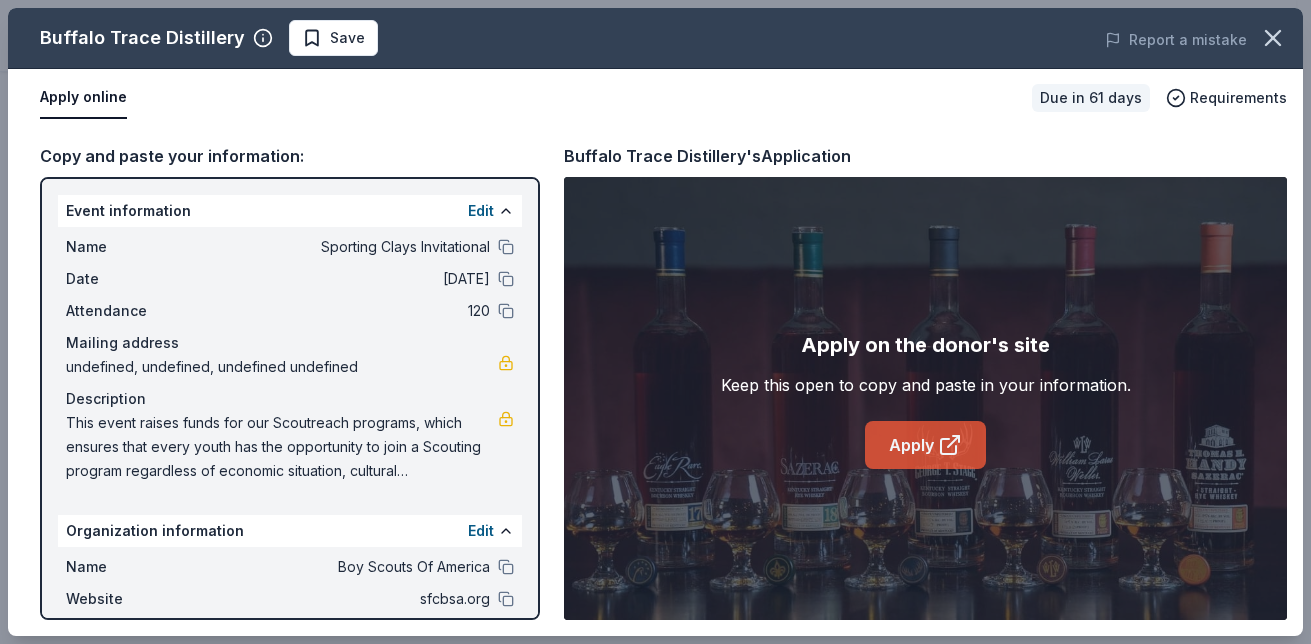 click on "Apply" at bounding box center (925, 445) 